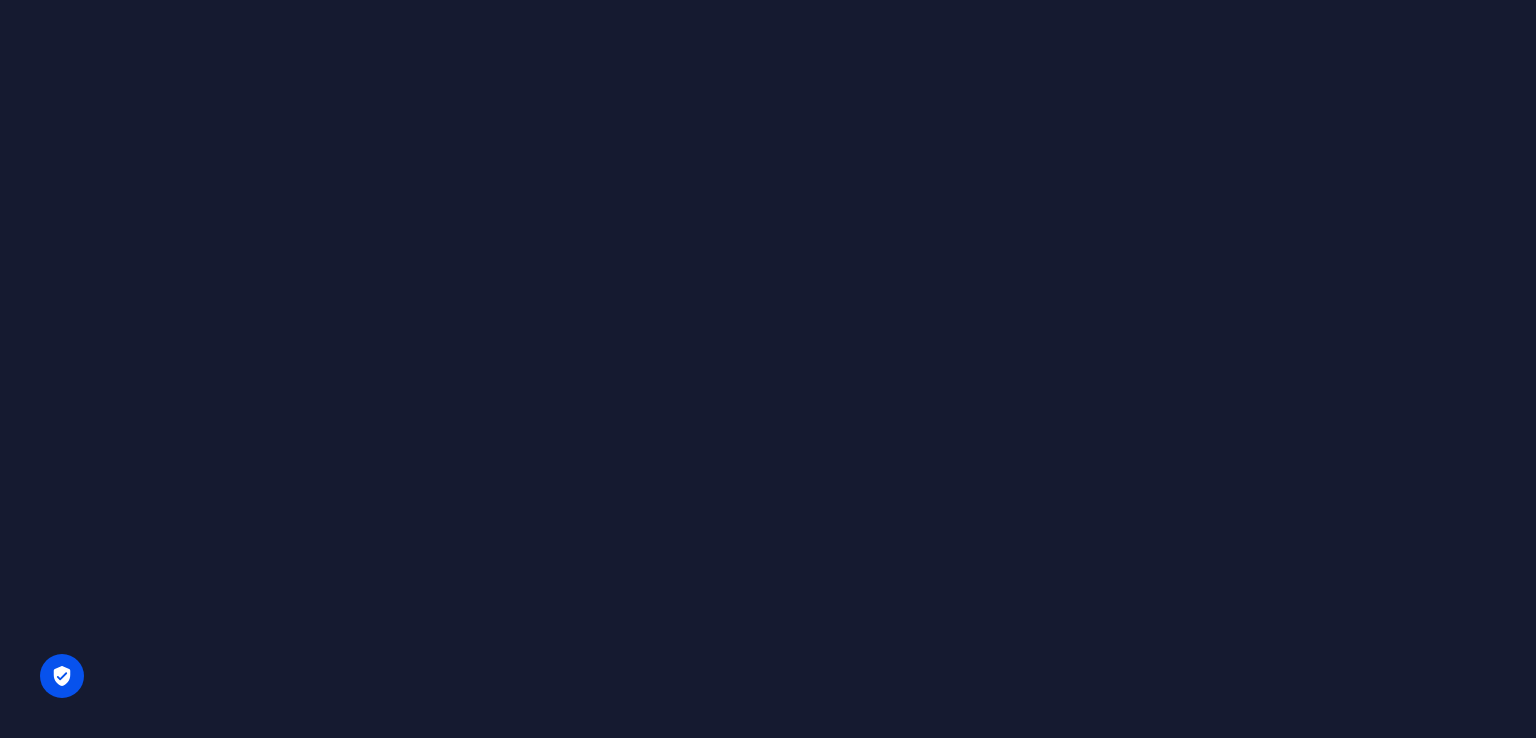 scroll, scrollTop: 0, scrollLeft: 0, axis: both 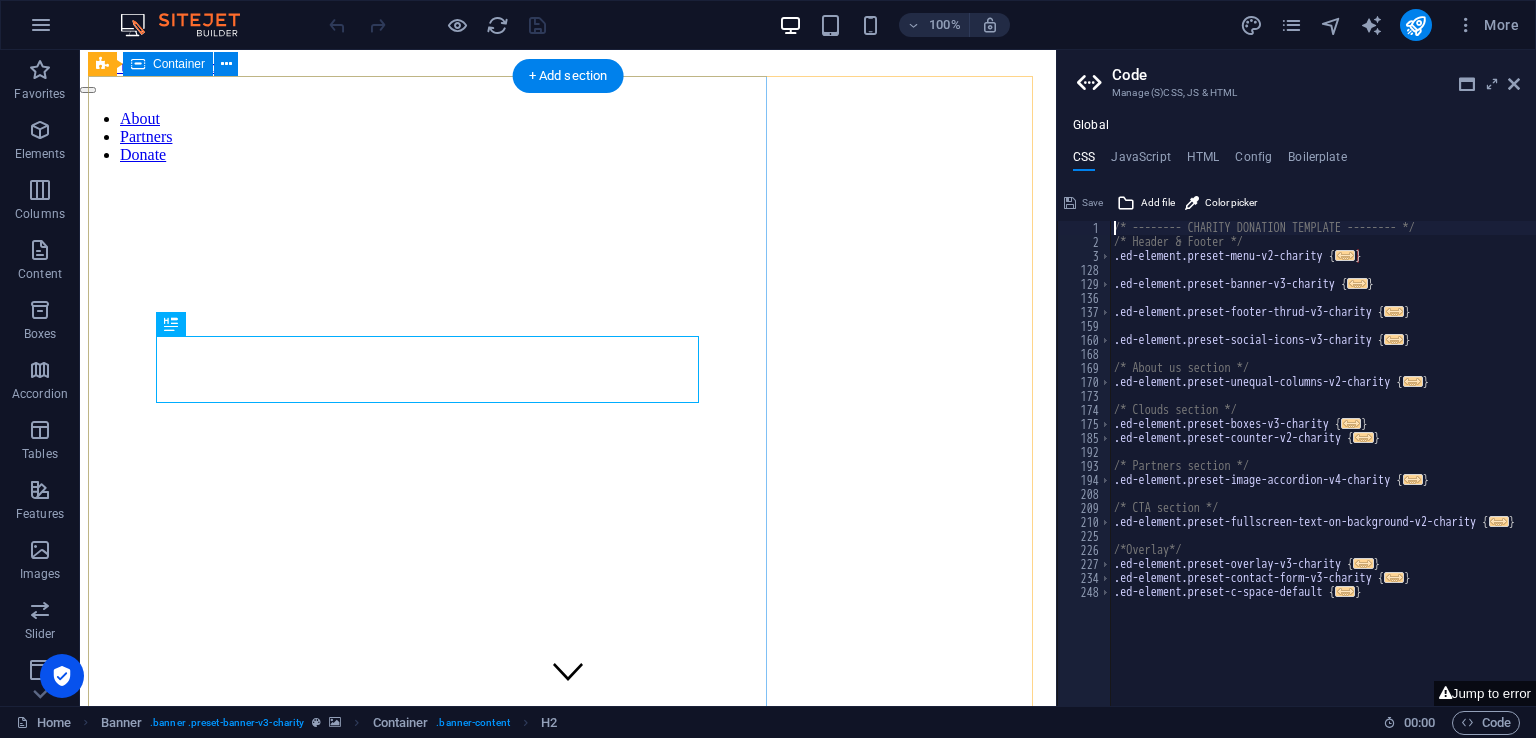 click on "Selamat Datang di Portal Resmi Desa Manggis Kec Mojosongo Kab Boyolali" at bounding box center (568, 800) 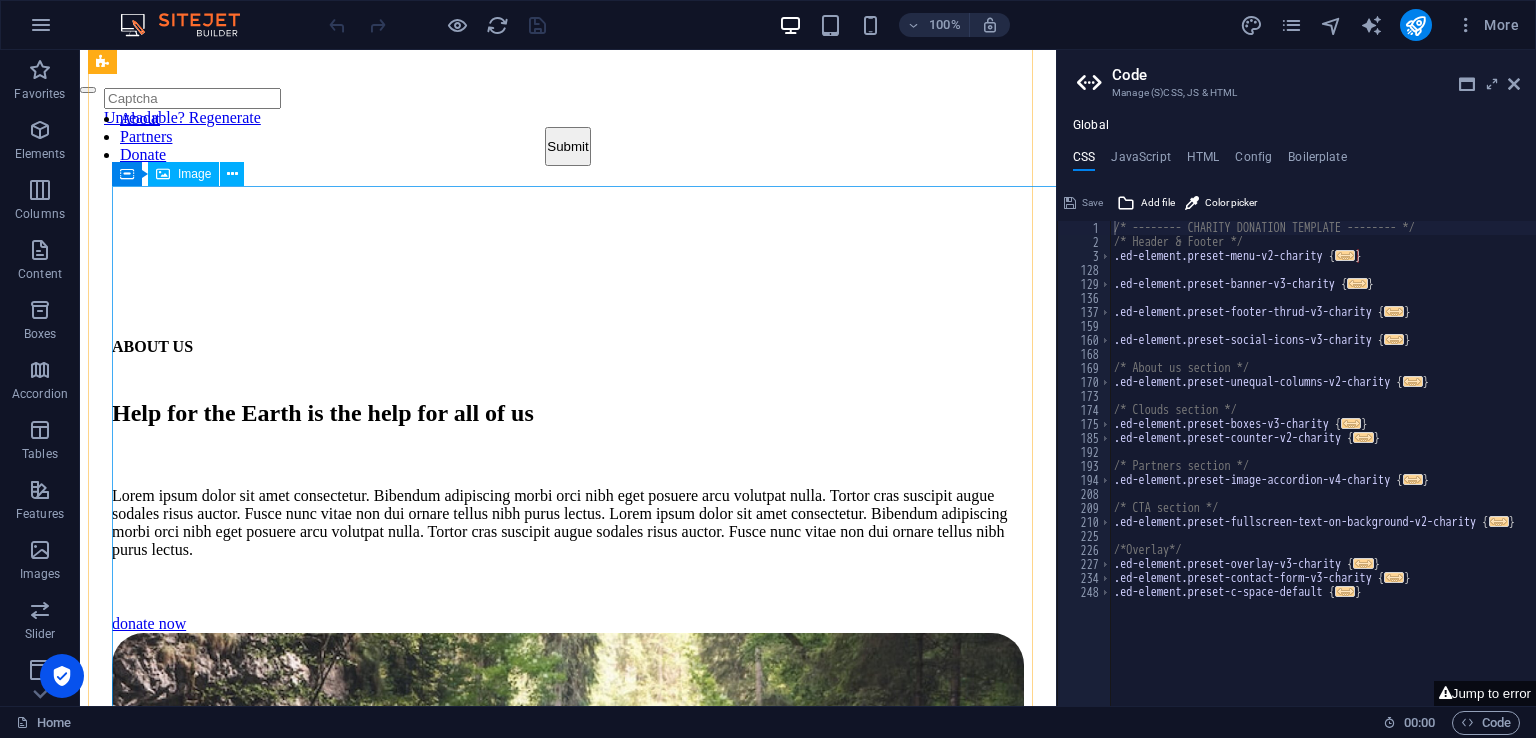 scroll, scrollTop: 1100, scrollLeft: 0, axis: vertical 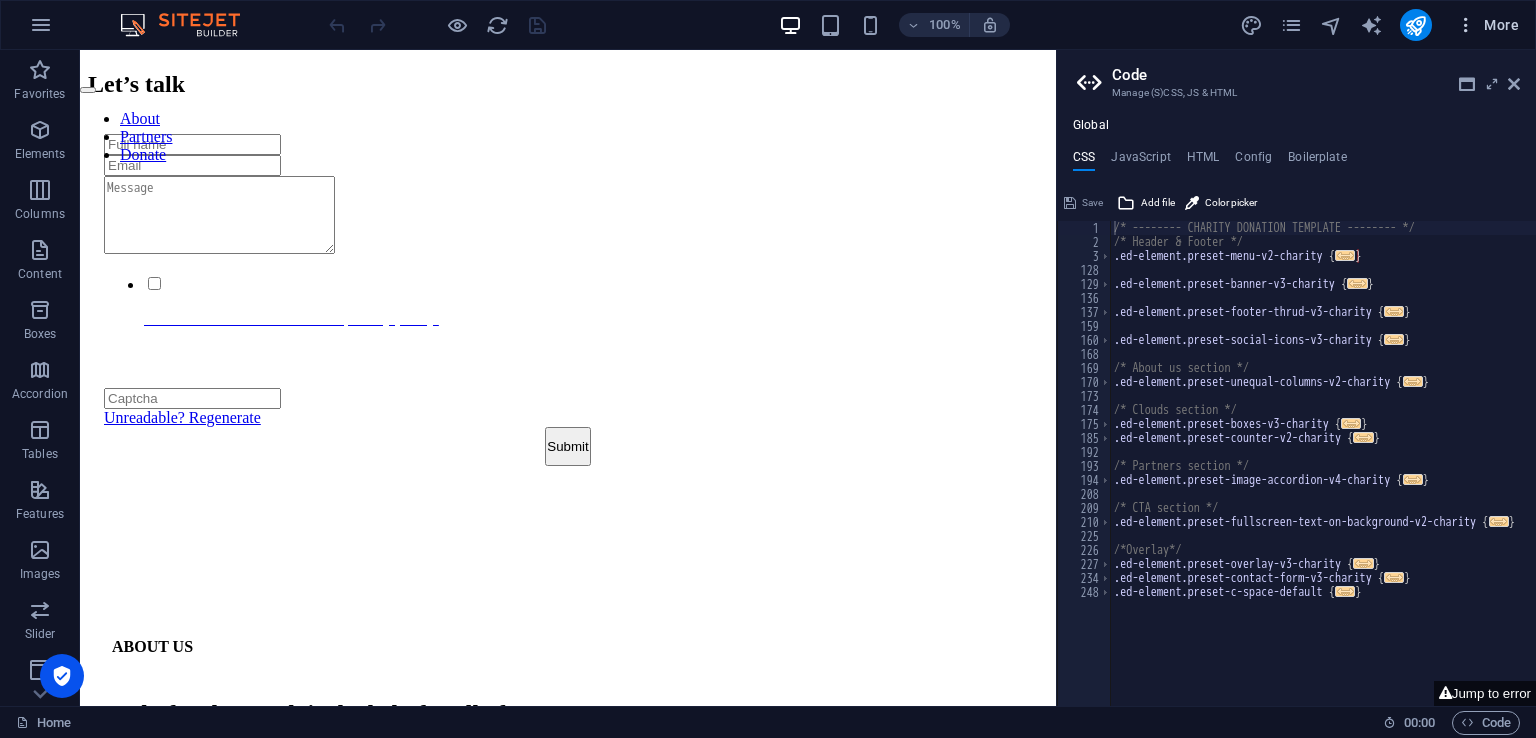 click on "More" at bounding box center [1487, 25] 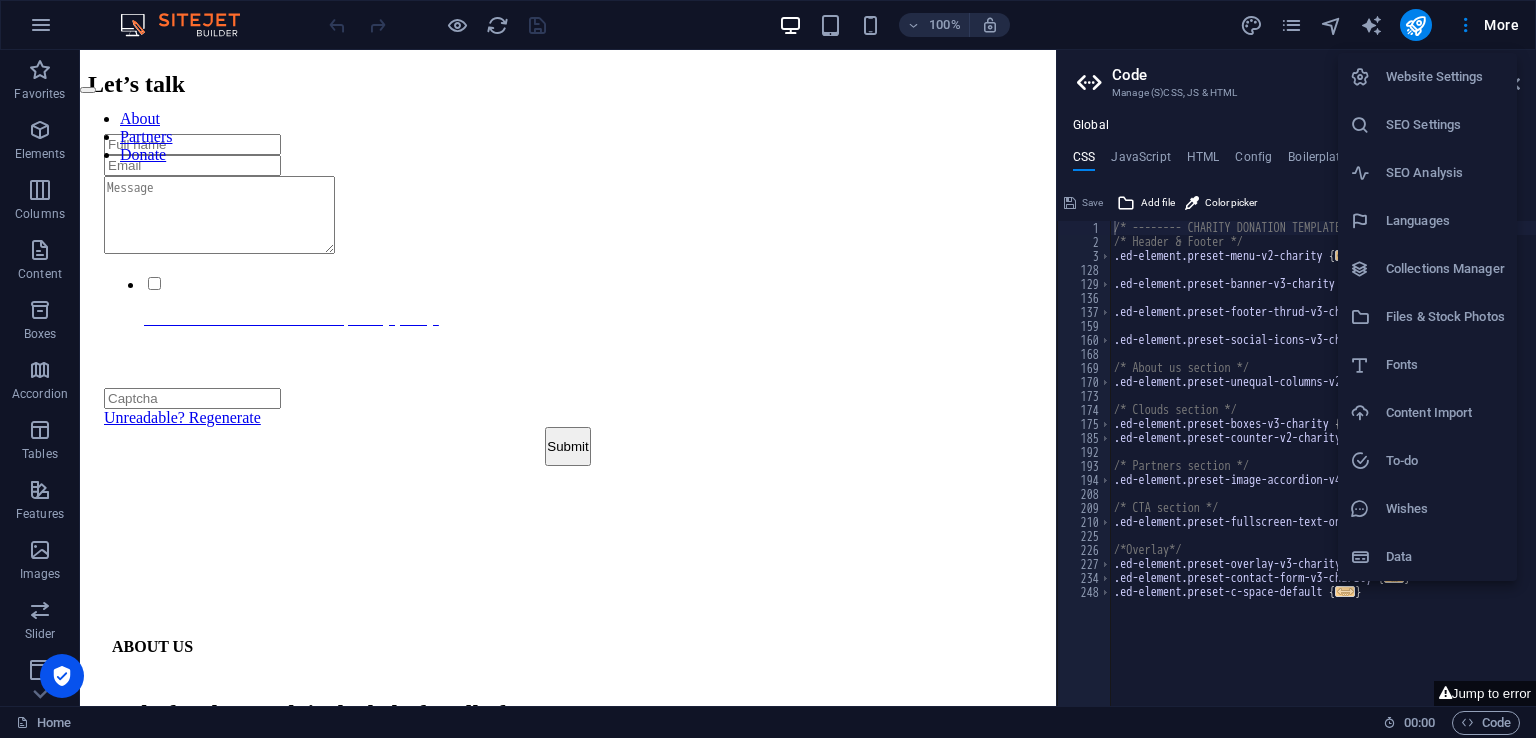 click at bounding box center (768, 369) 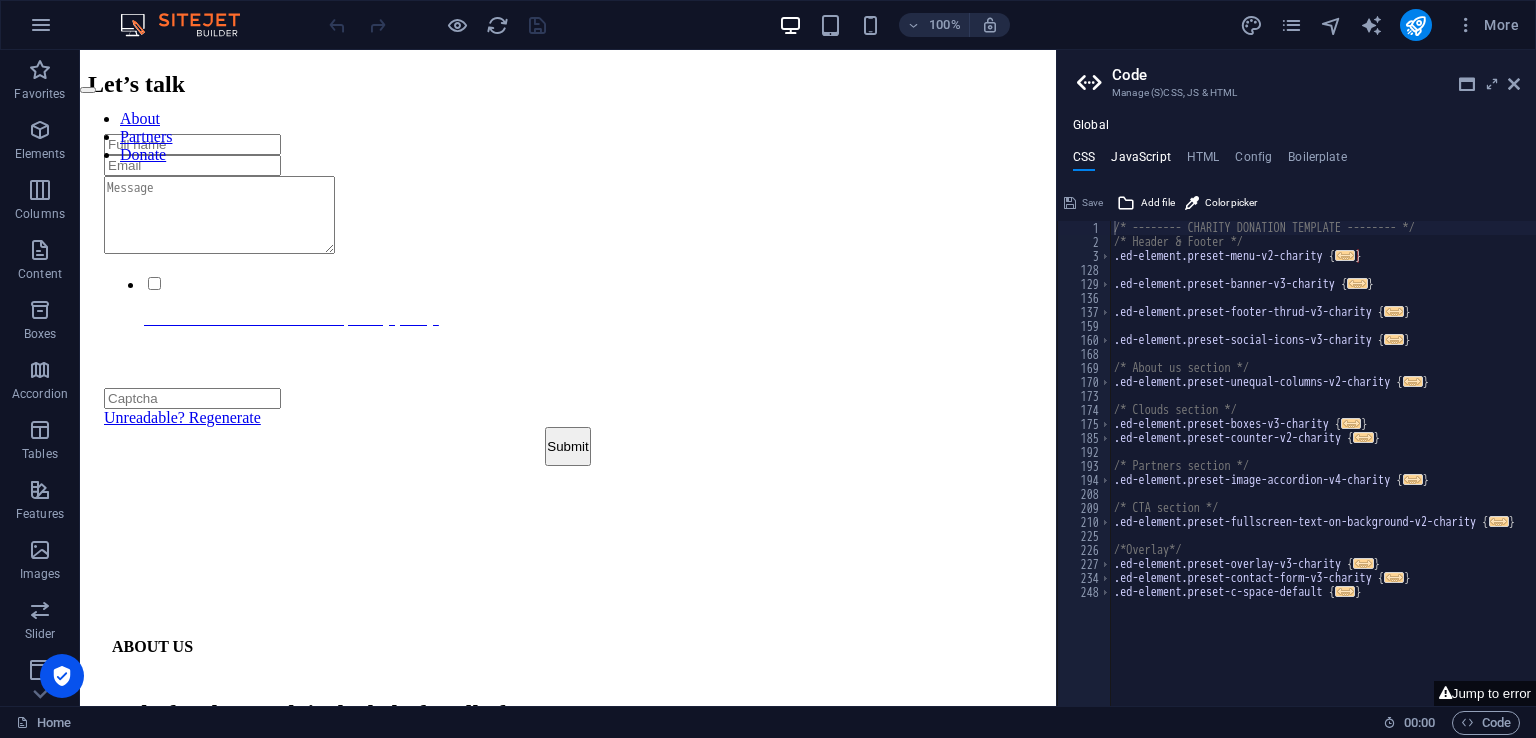 click on "JavaScript" at bounding box center [1140, 161] 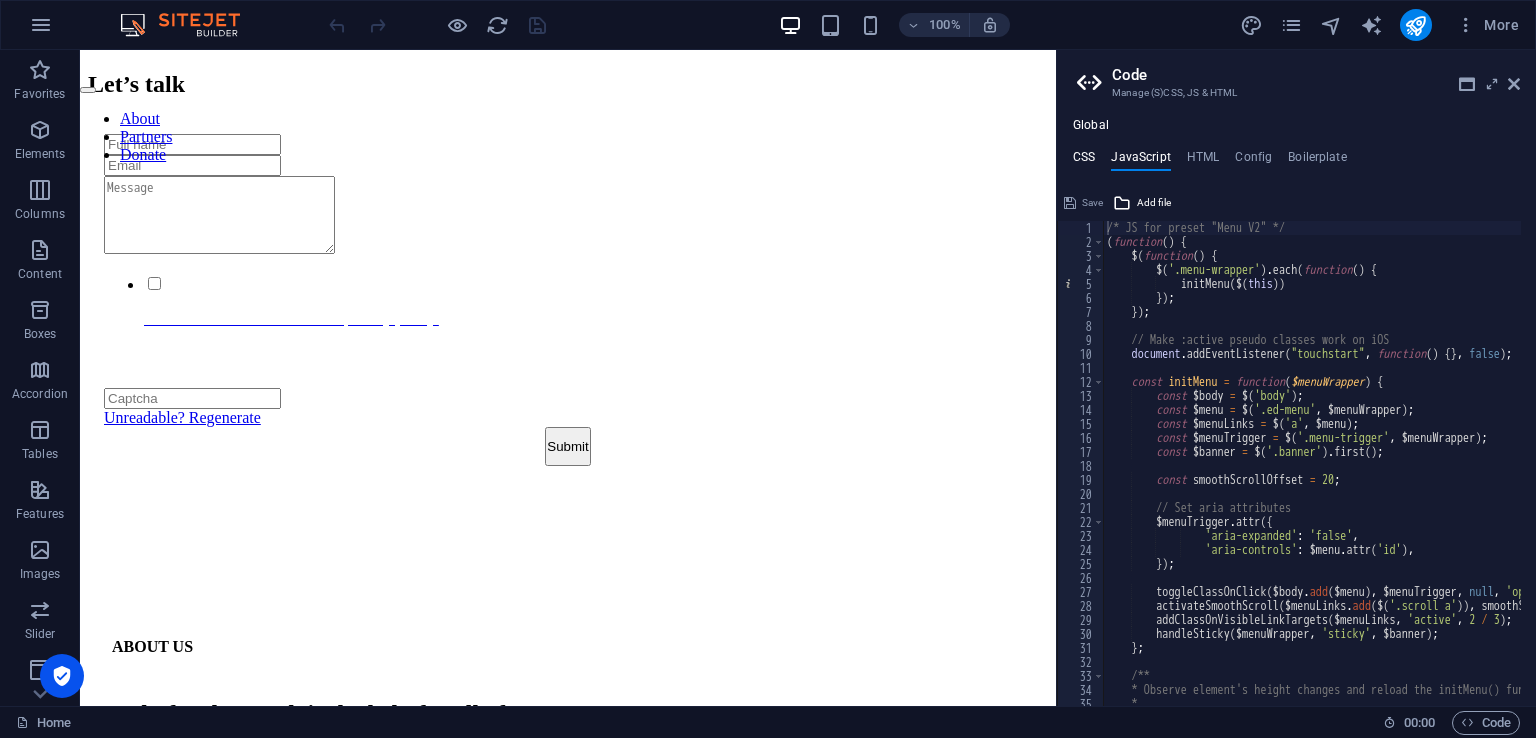 click on "CSS" at bounding box center (1084, 161) 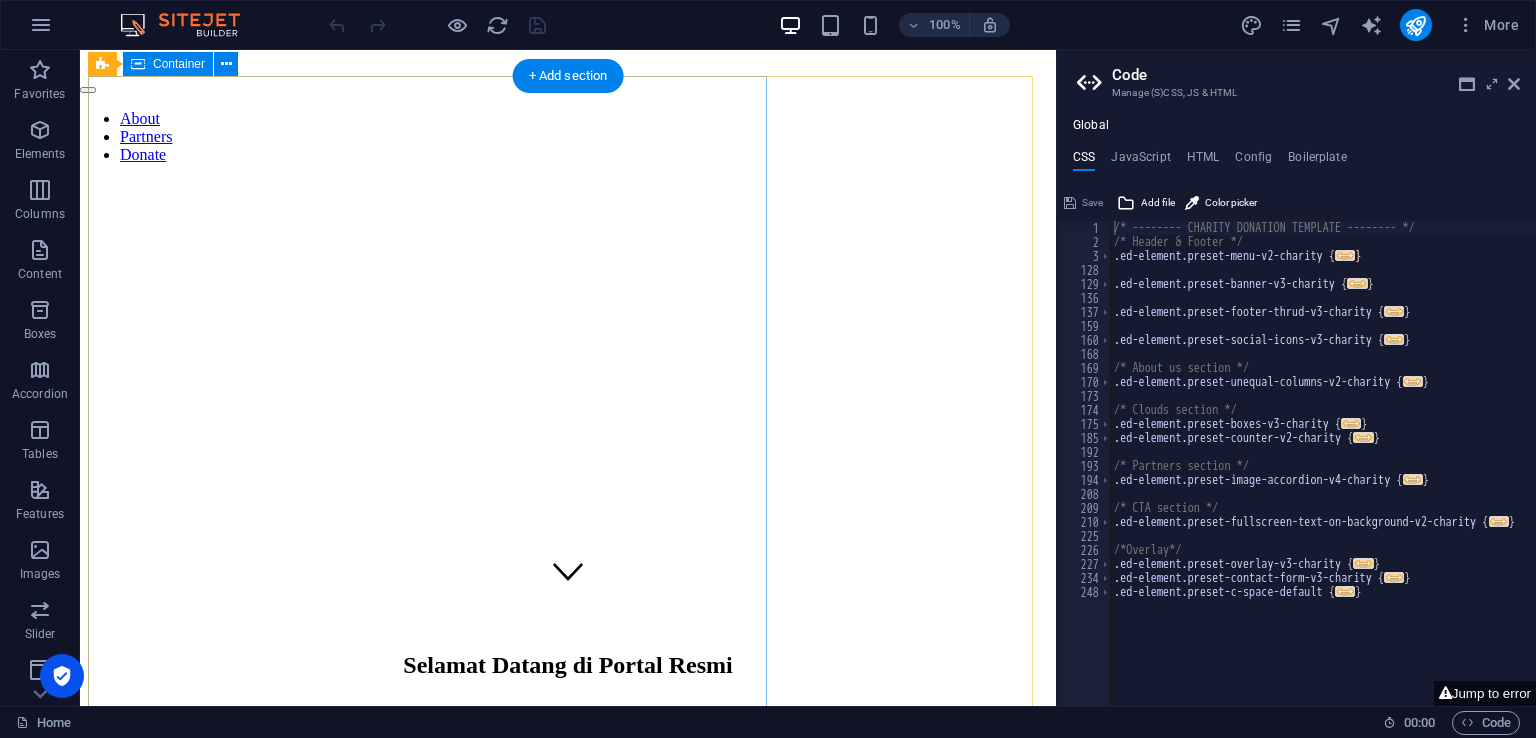 scroll, scrollTop: 0, scrollLeft: 0, axis: both 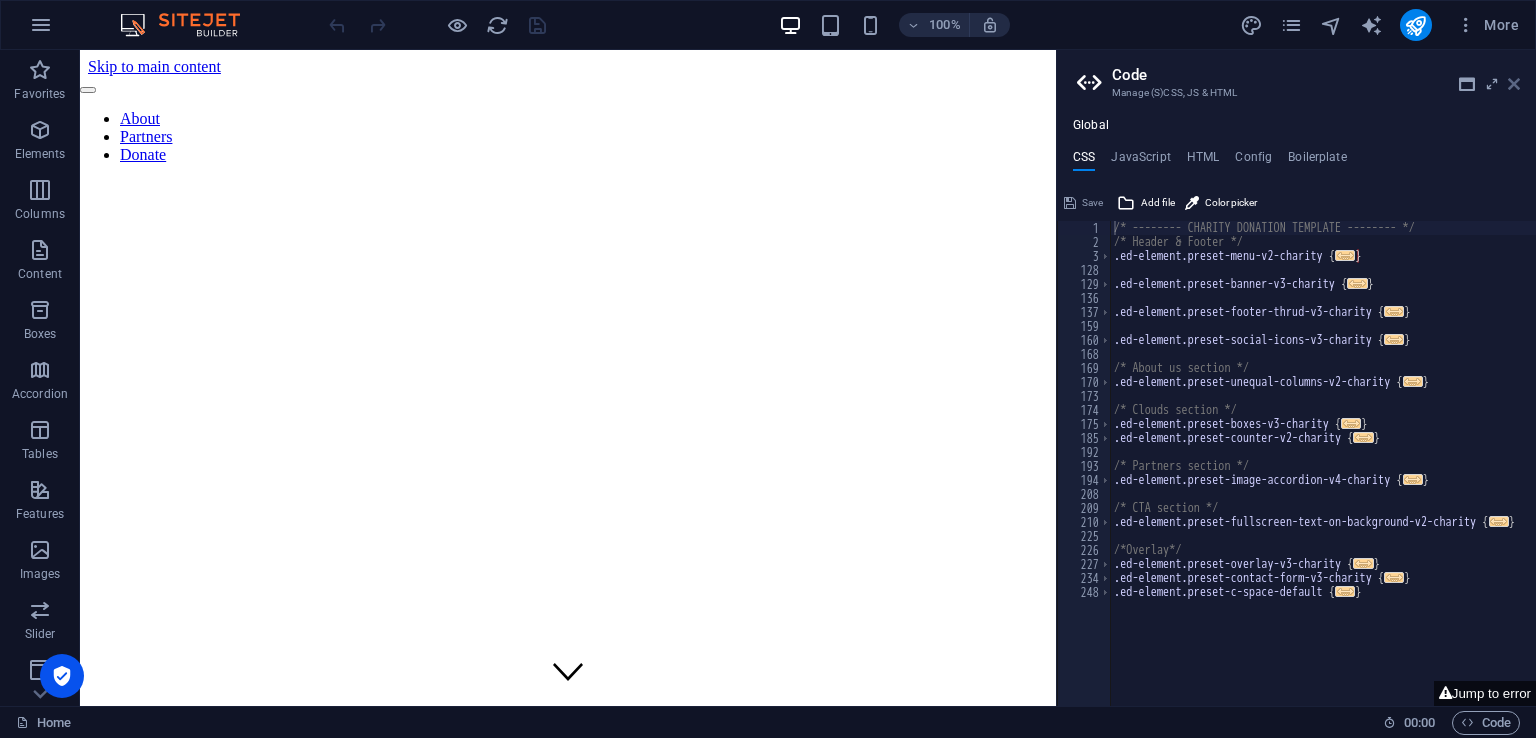 click at bounding box center (1514, 84) 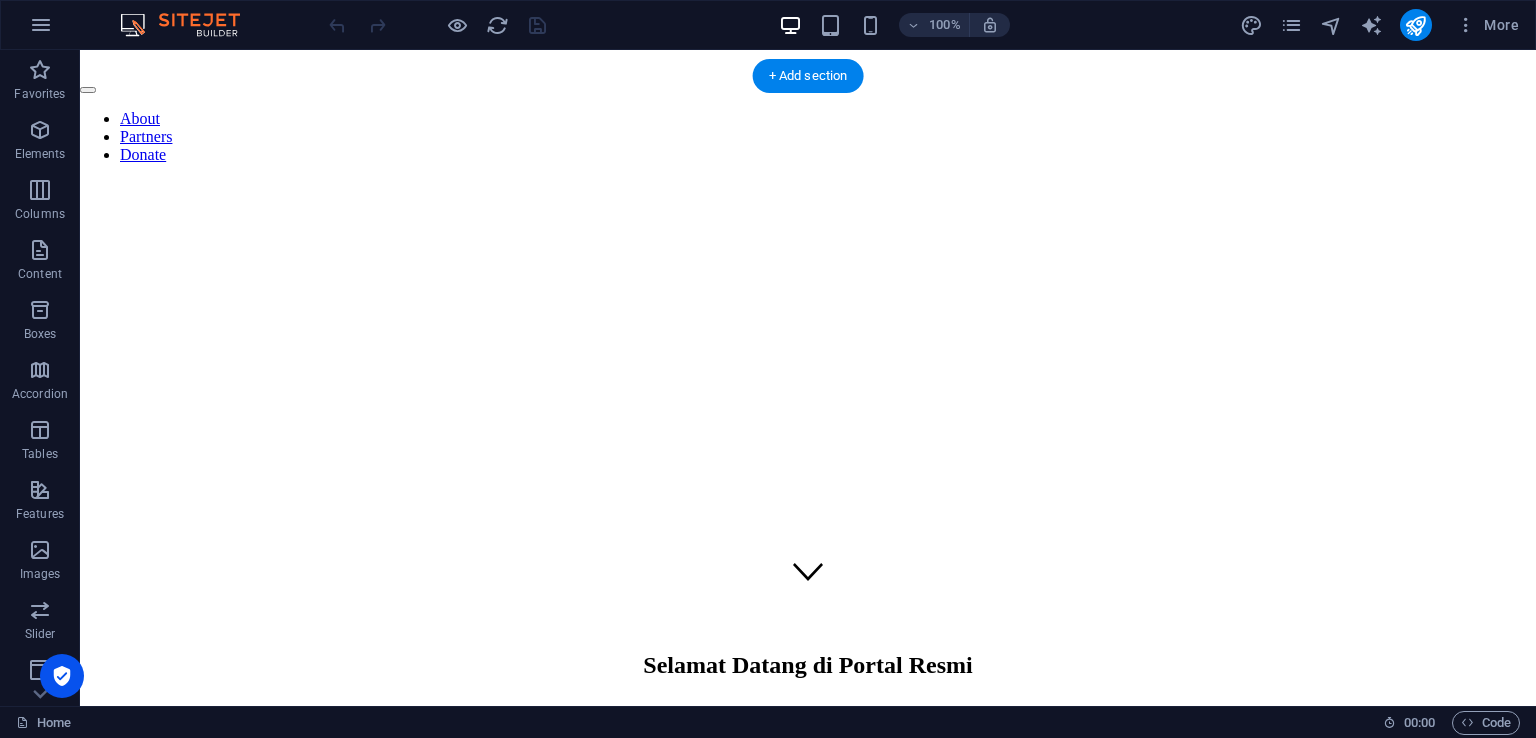 scroll, scrollTop: 0, scrollLeft: 0, axis: both 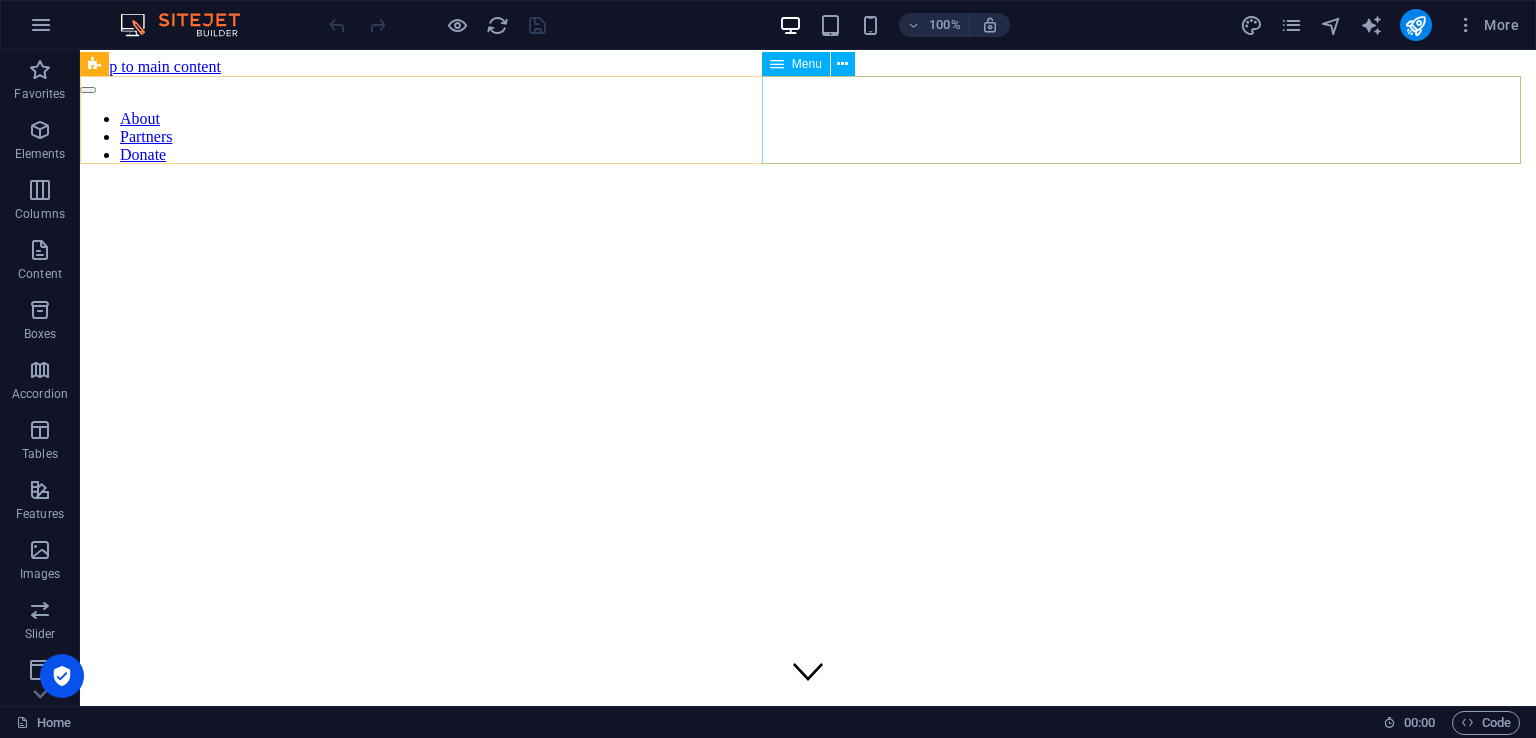 drag, startPoint x: 1499, startPoint y: 79, endPoint x: 1076, endPoint y: 149, distance: 428.75284 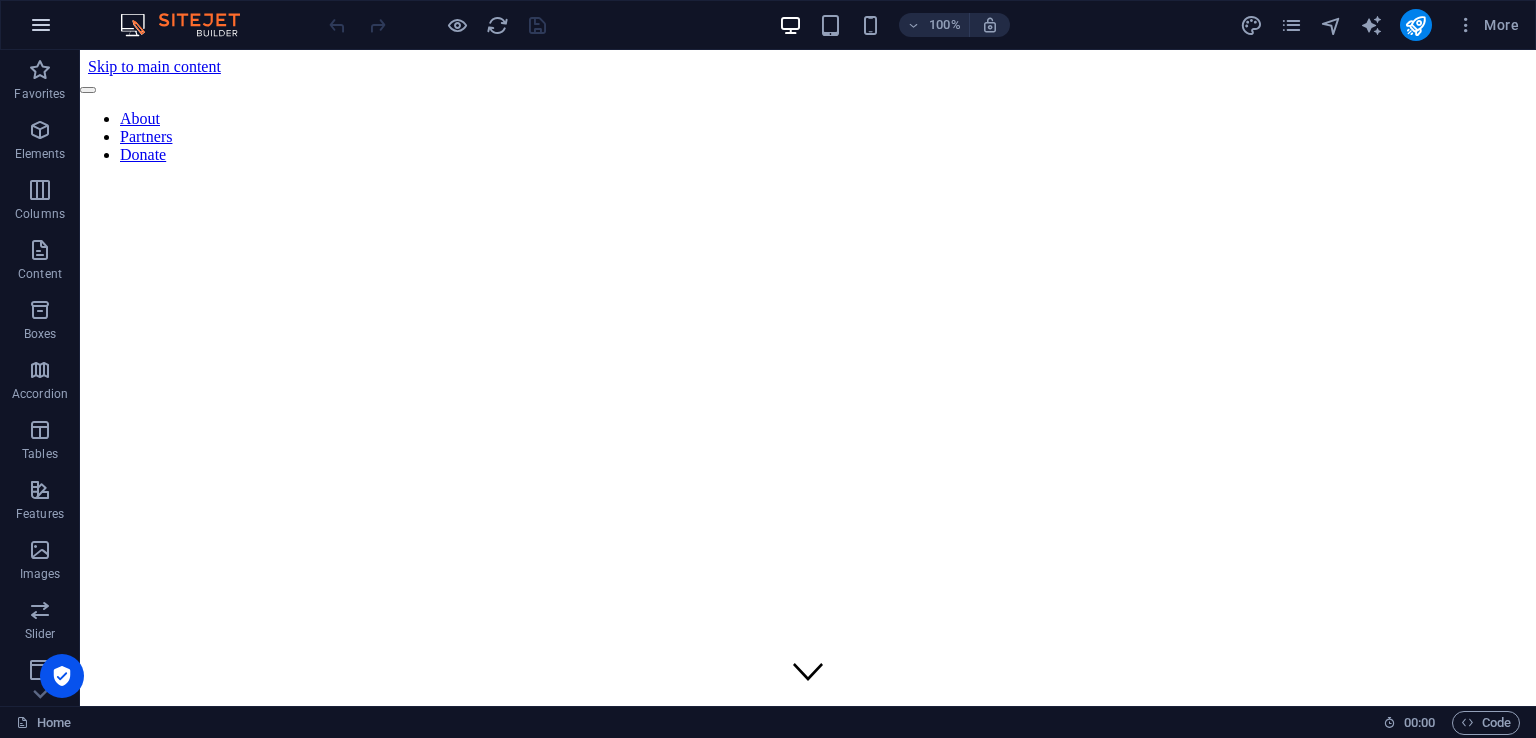 click at bounding box center [41, 25] 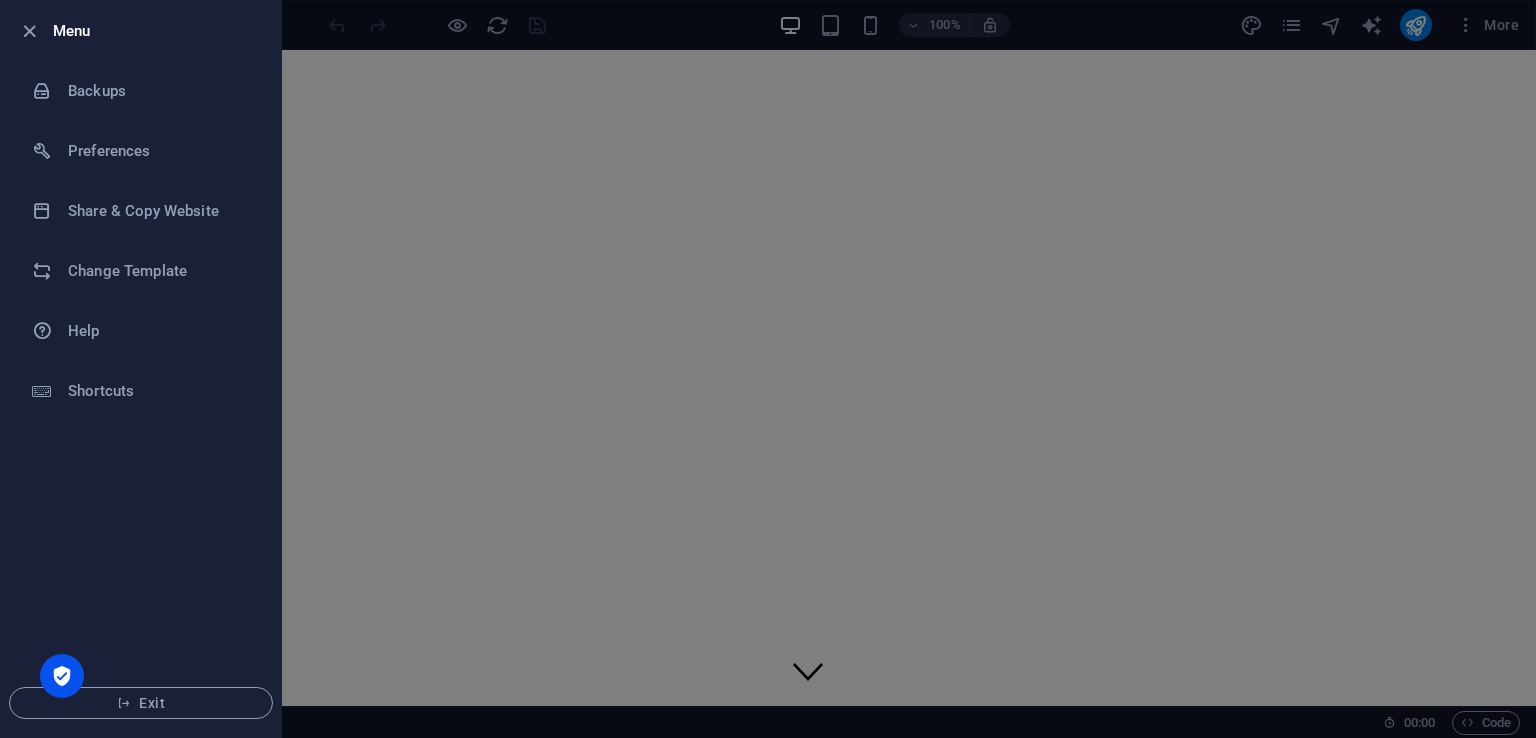 click at bounding box center [768, 369] 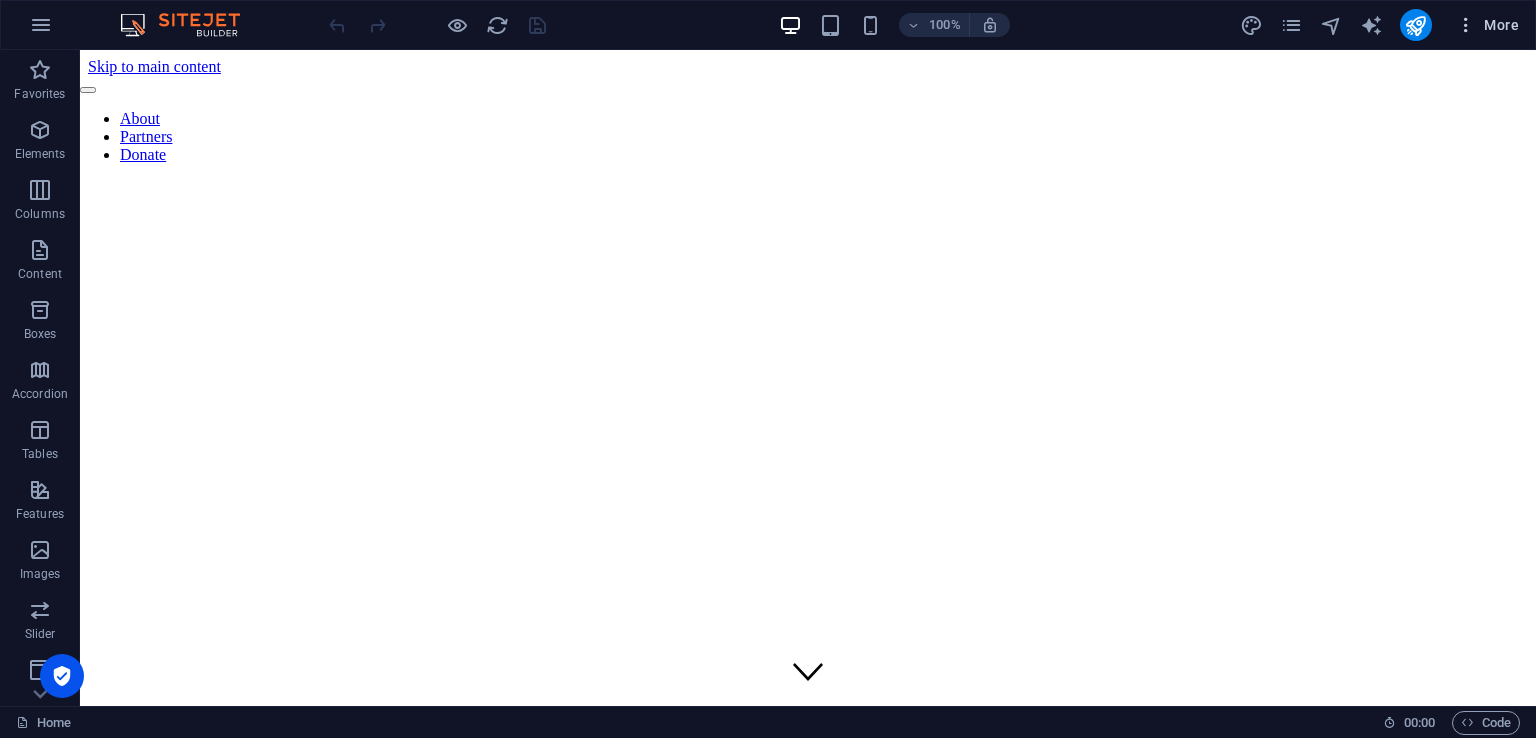 click at bounding box center [1466, 25] 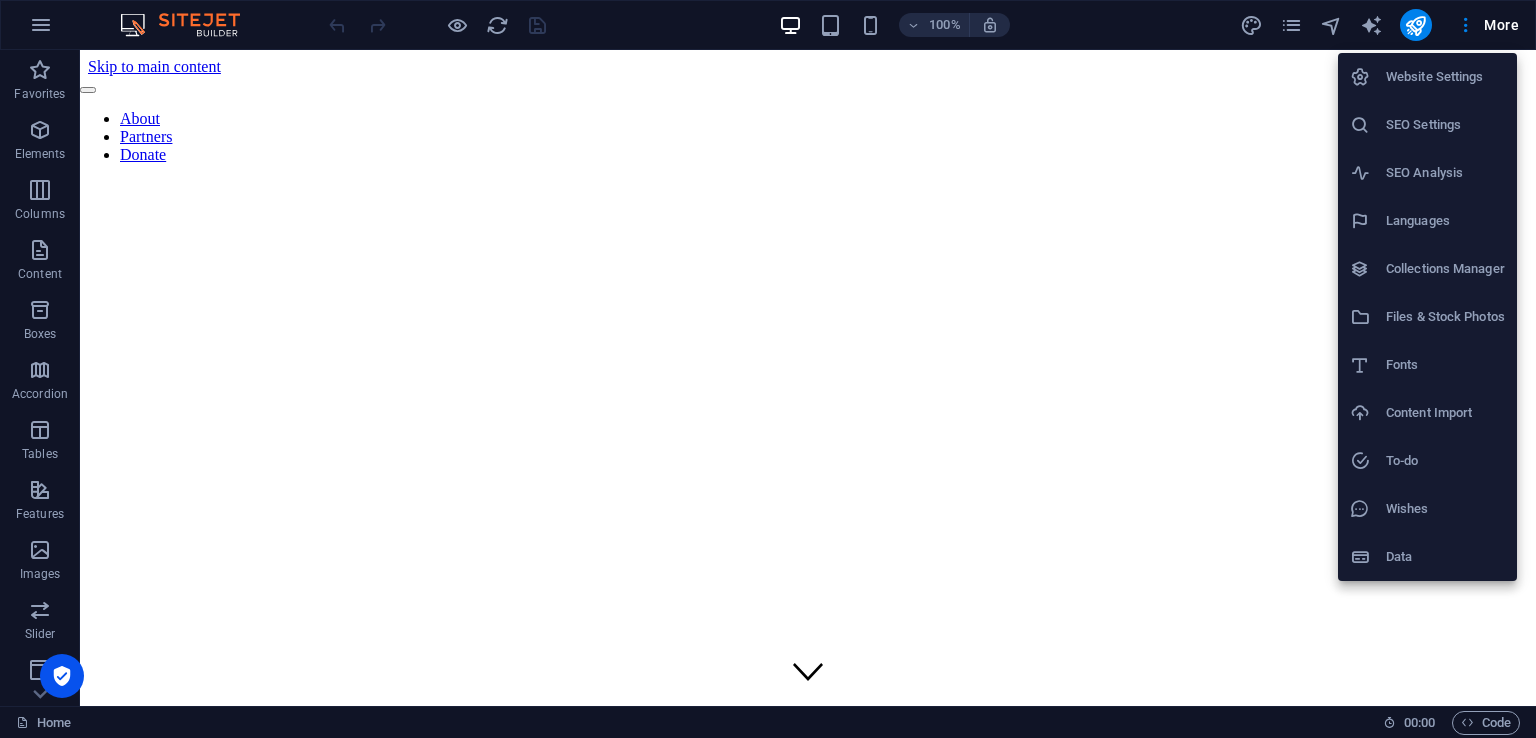 click at bounding box center [768, 369] 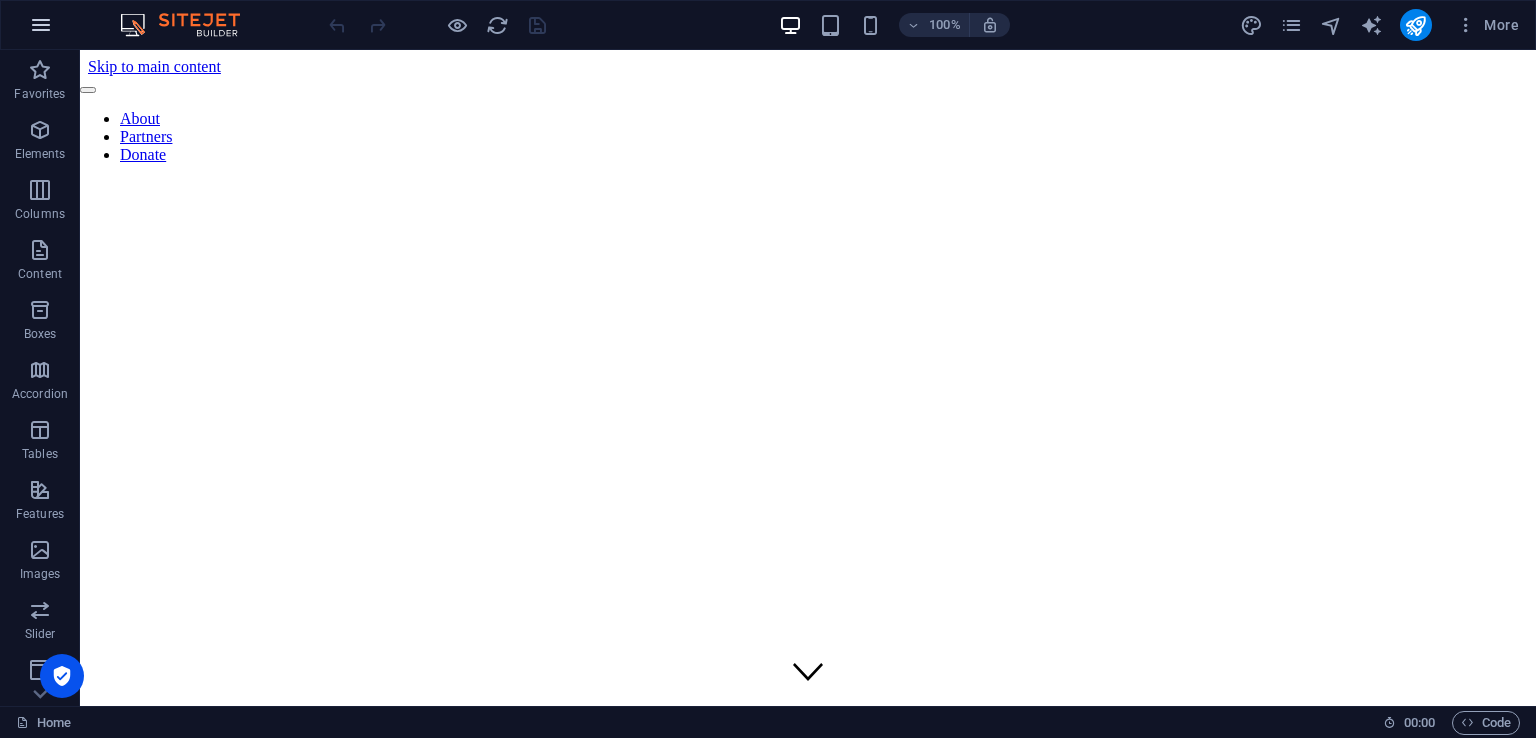 click at bounding box center (41, 25) 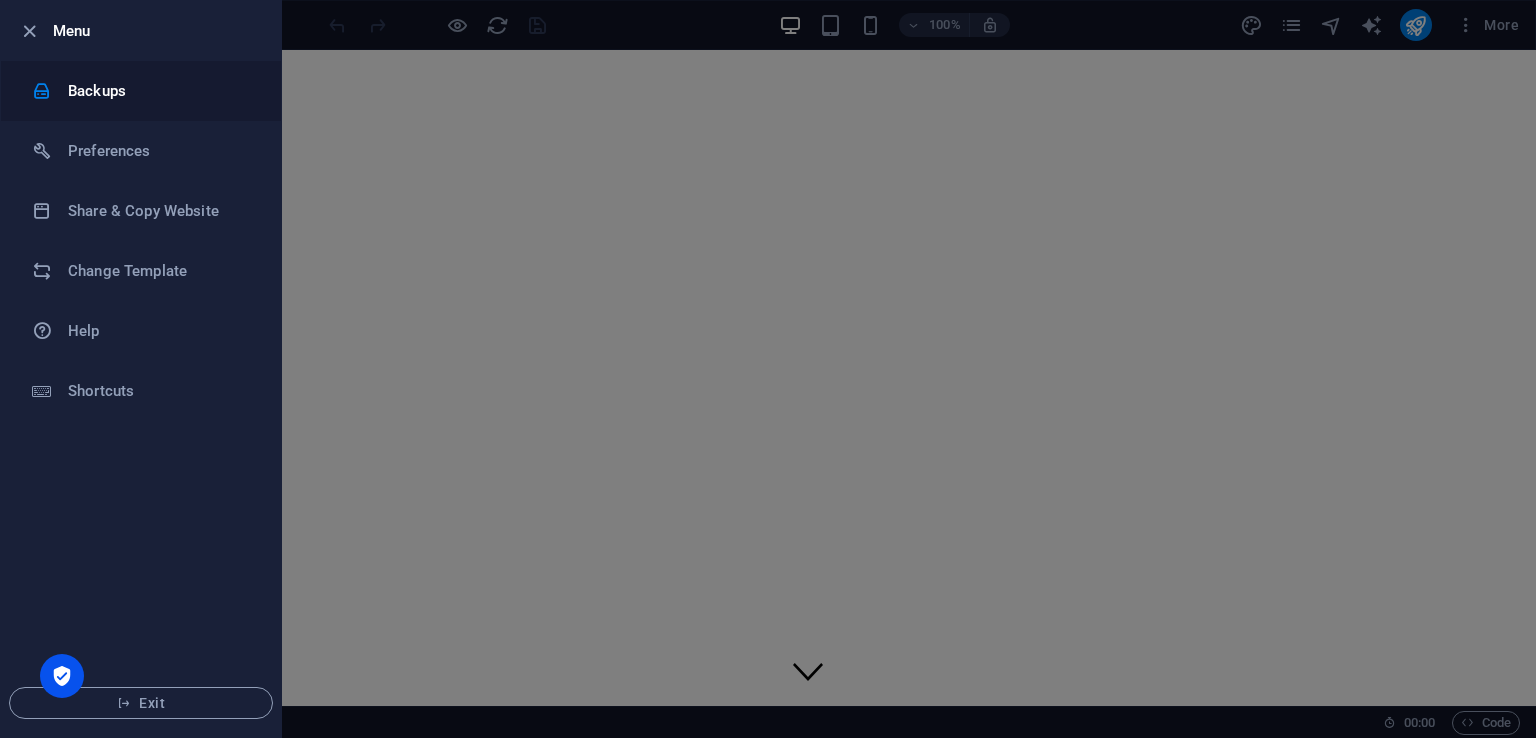 click on "Backups" at bounding box center [141, 91] 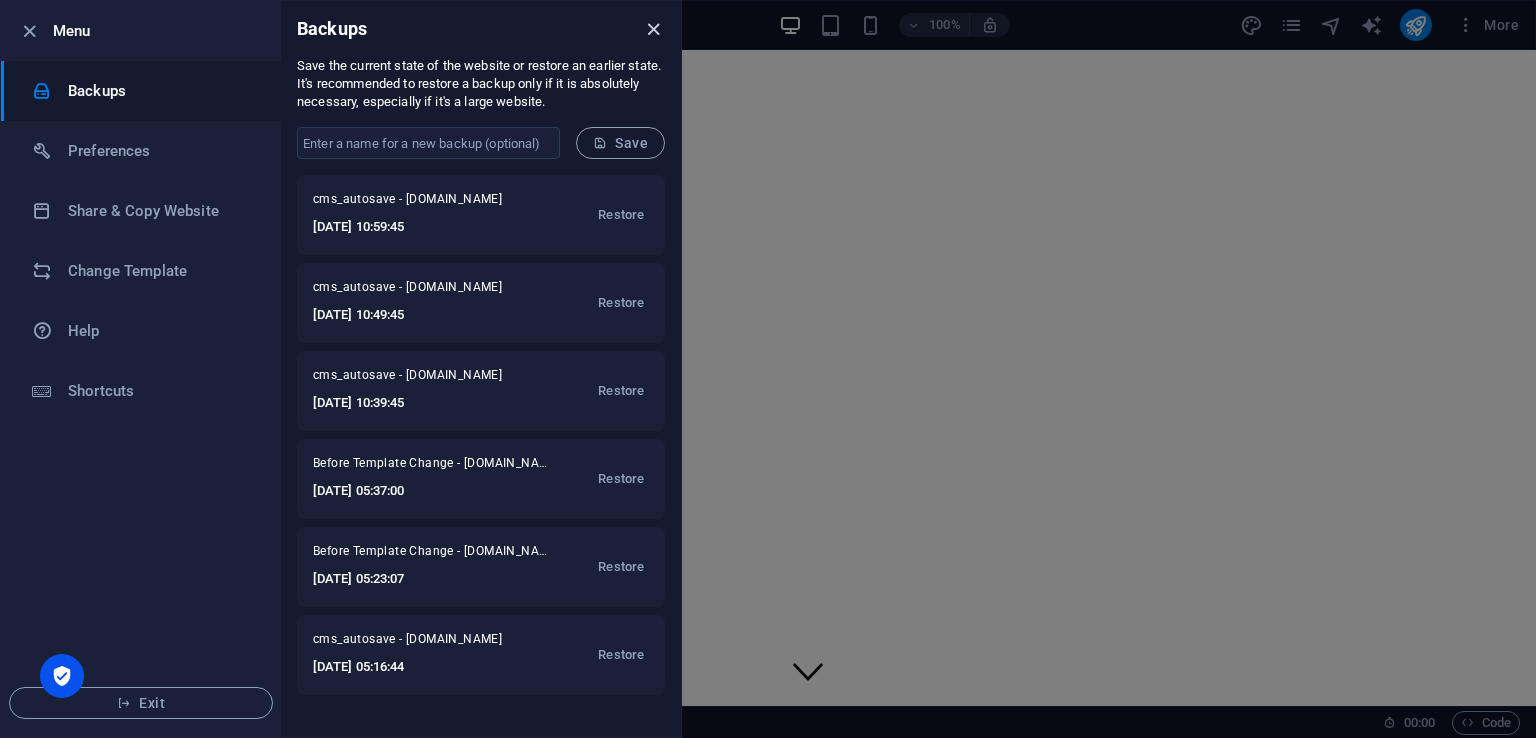 click at bounding box center (653, 29) 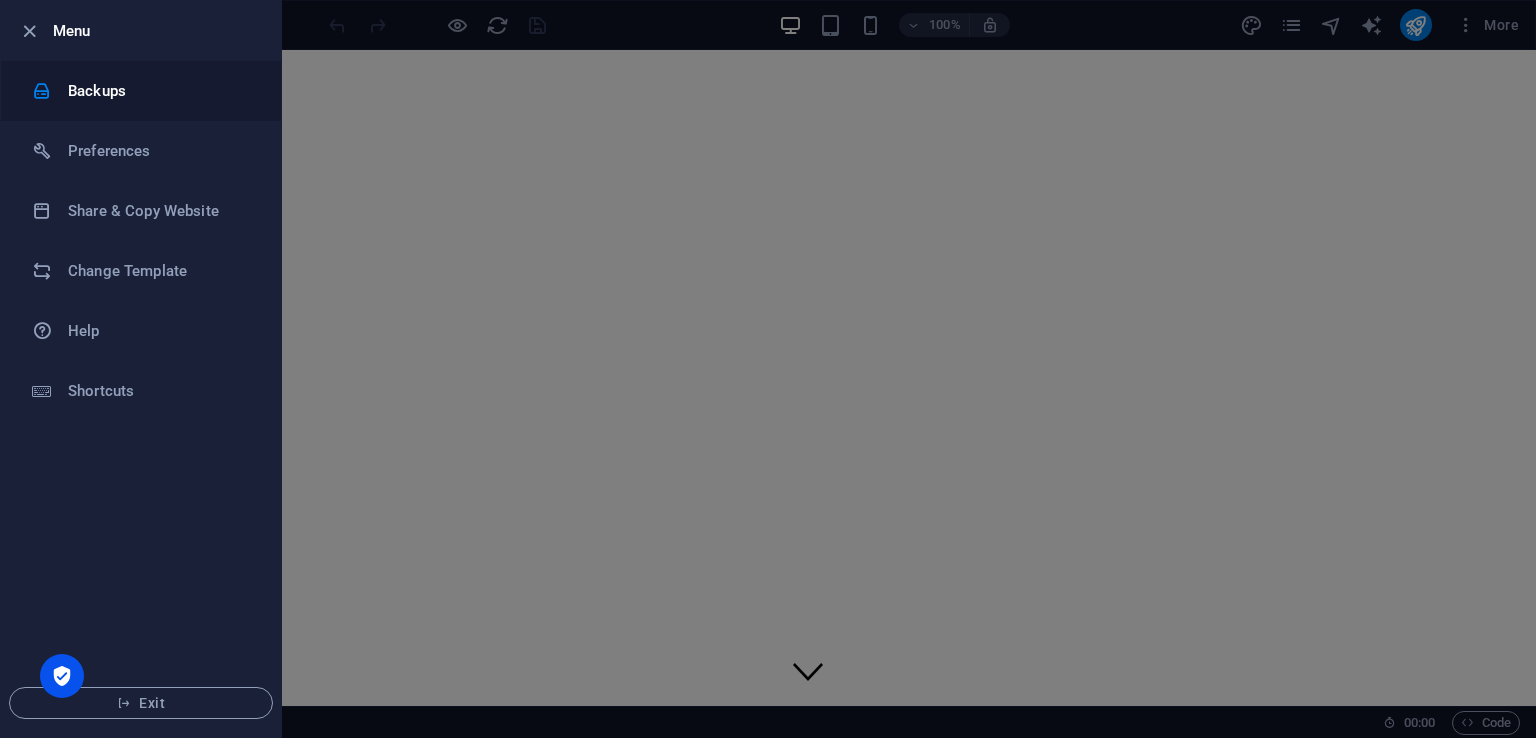 click on "Backups" at bounding box center (141, 91) 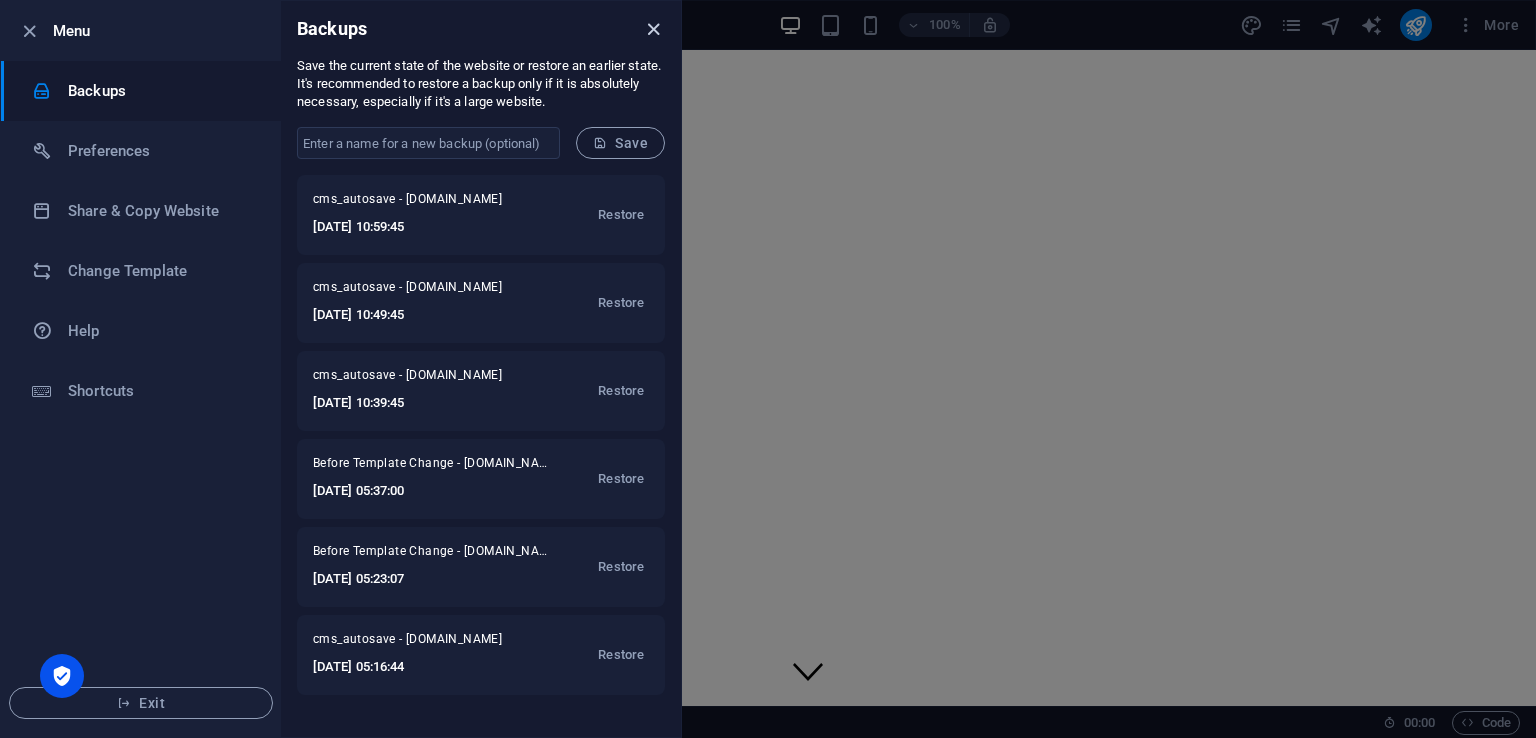 click at bounding box center (653, 29) 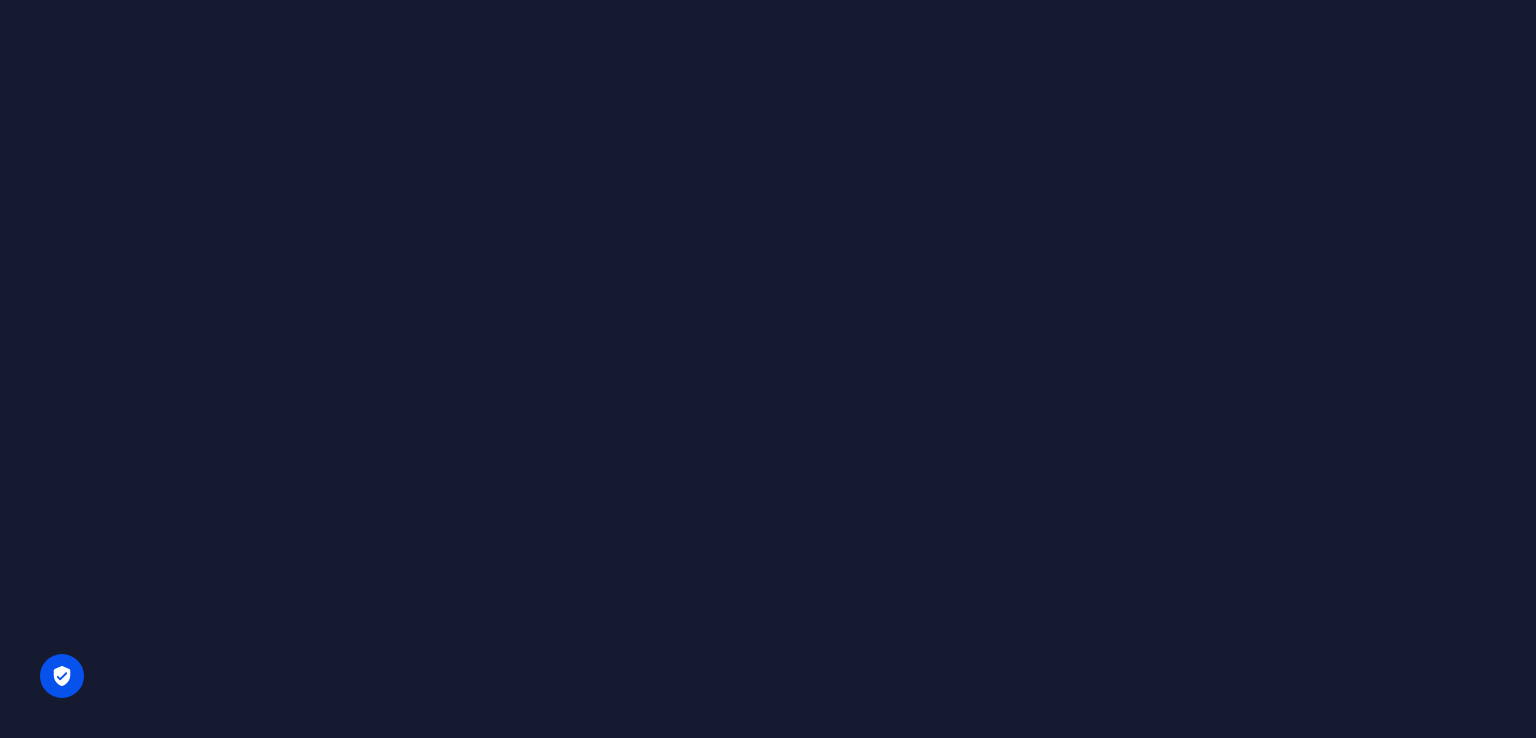 scroll, scrollTop: 0, scrollLeft: 0, axis: both 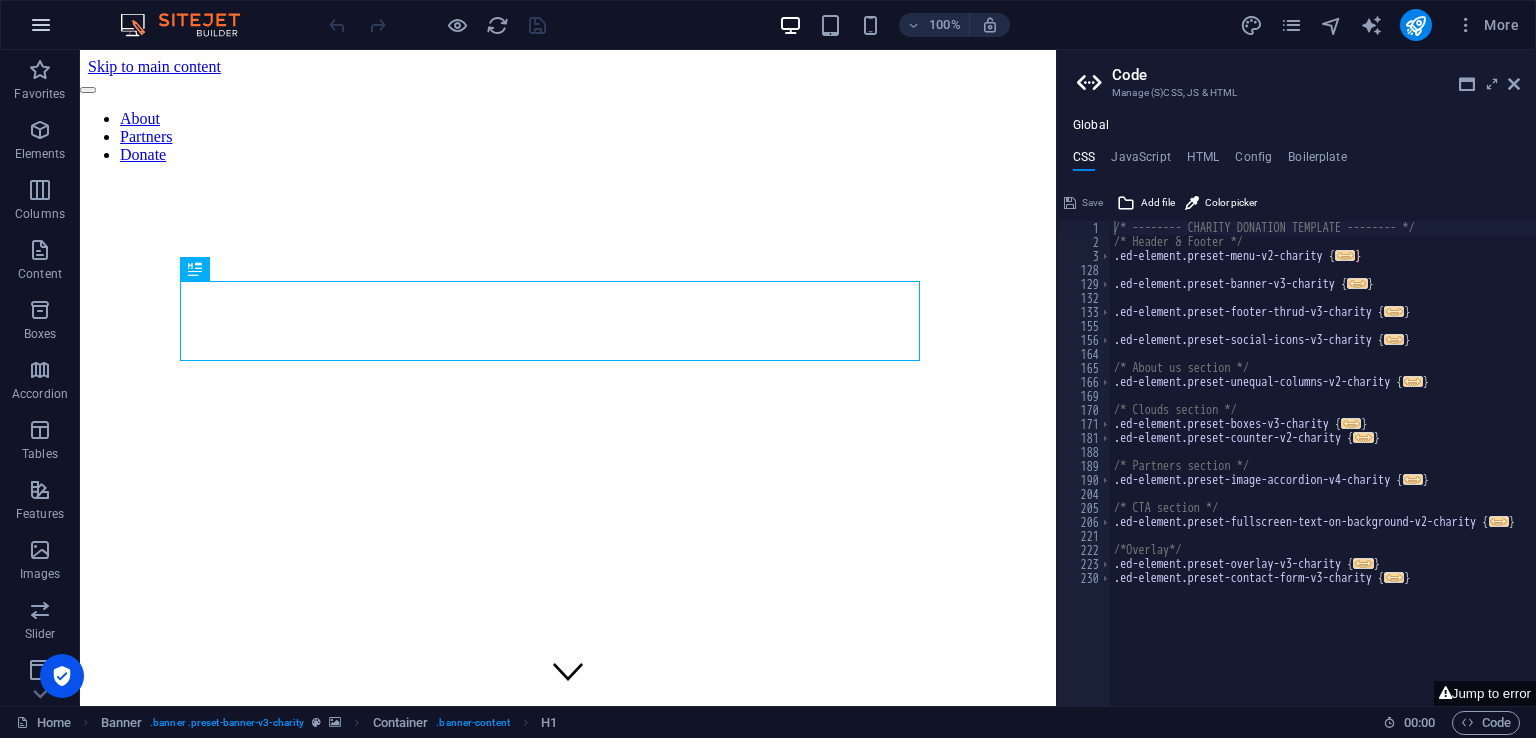 click at bounding box center [41, 25] 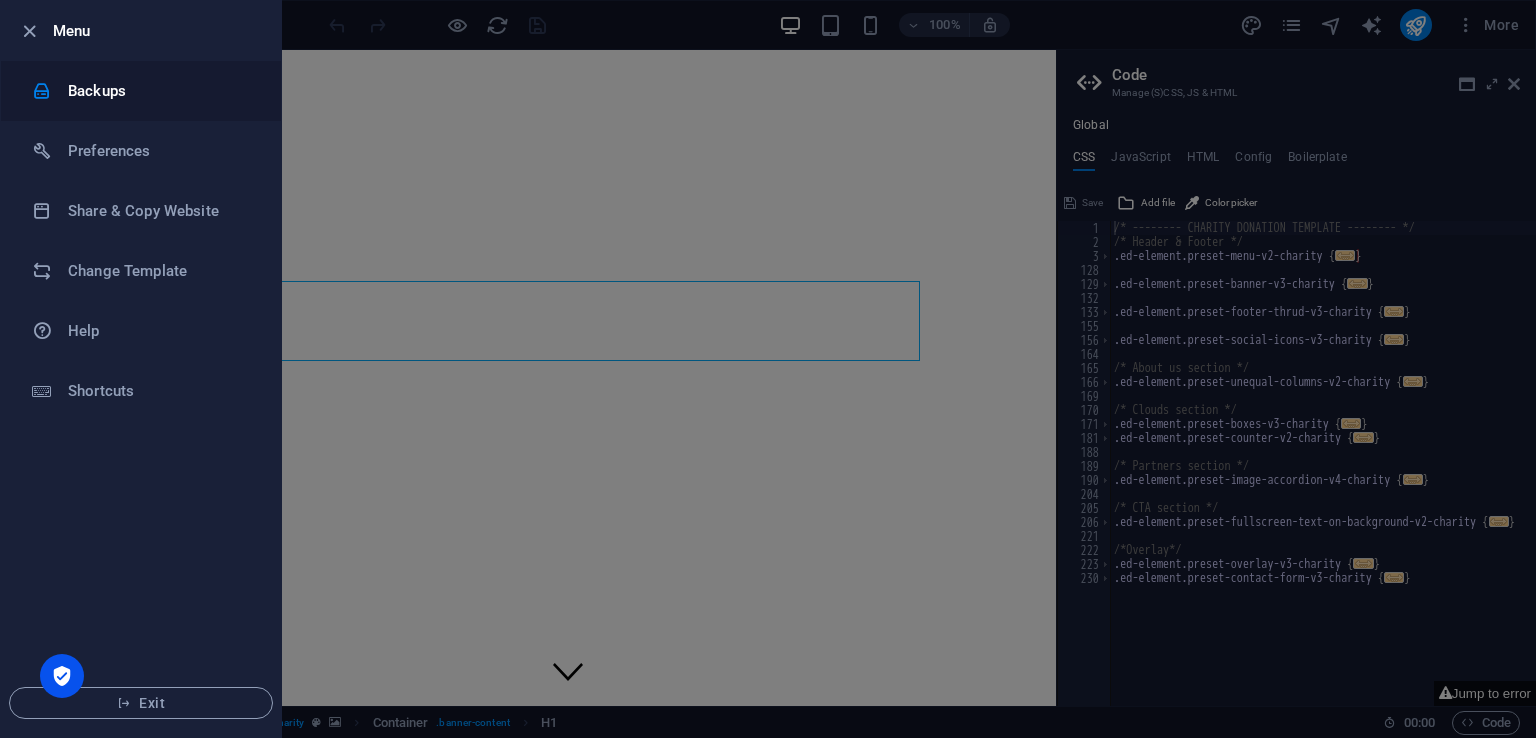 click on "Backups" at bounding box center (160, 91) 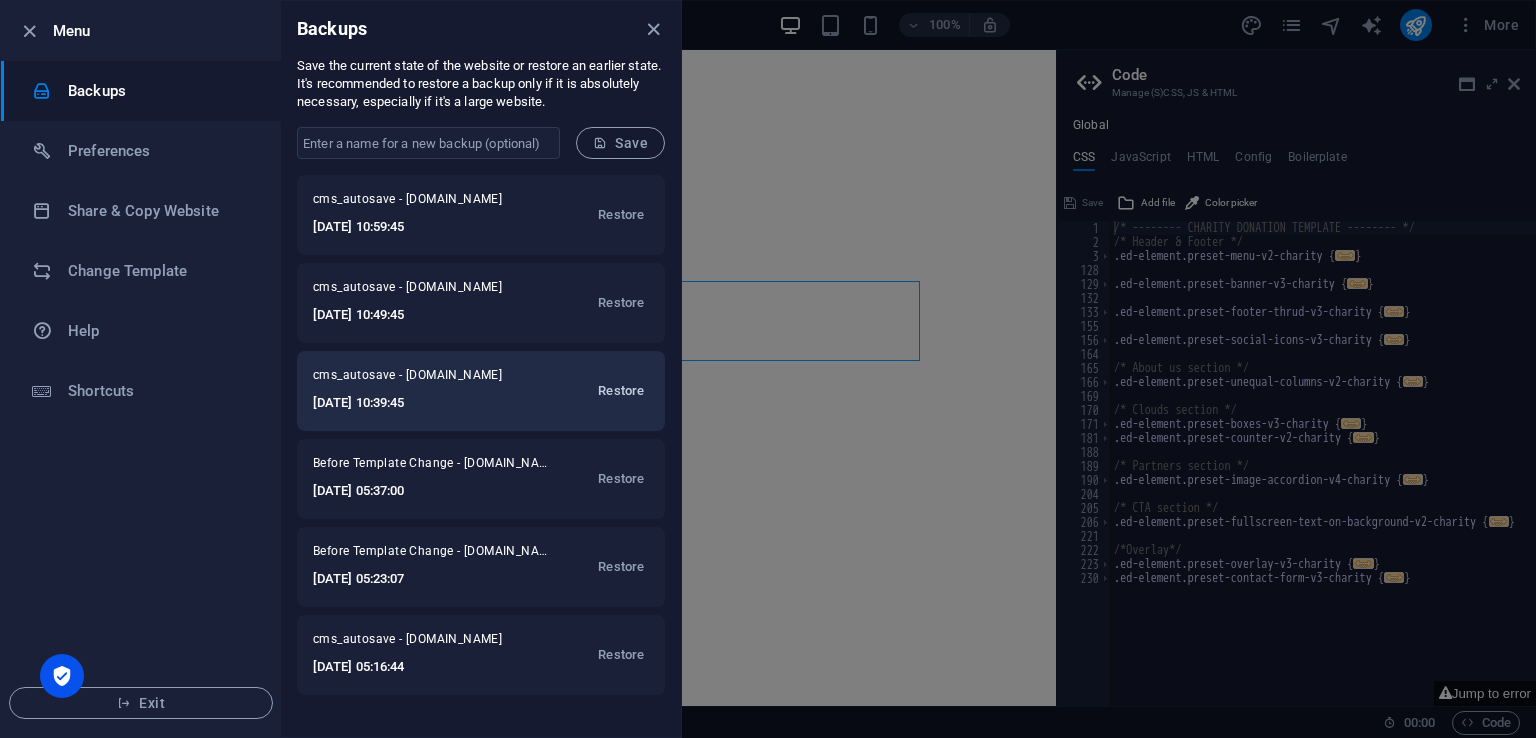 click on "Restore" at bounding box center [621, 391] 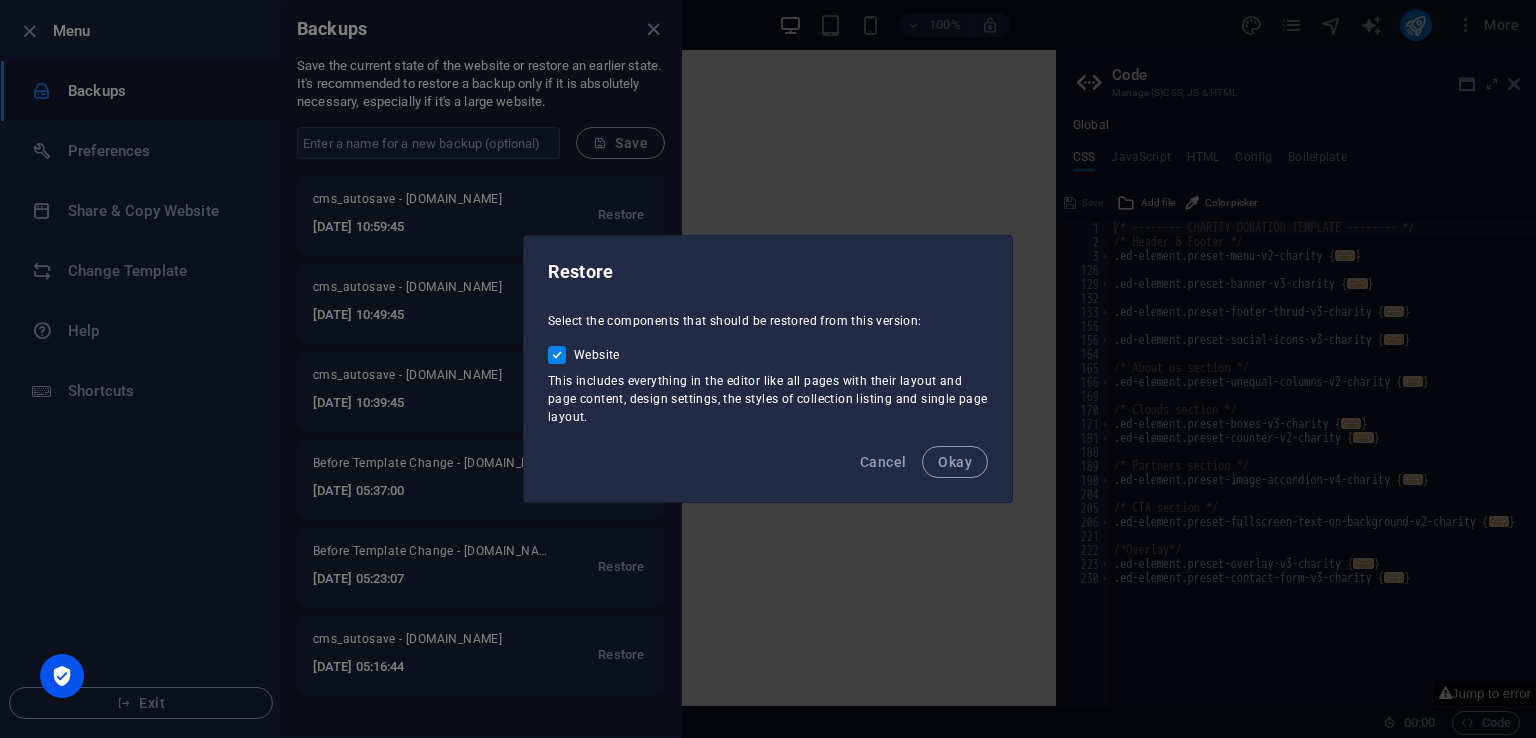 click on "Okay" at bounding box center (955, 462) 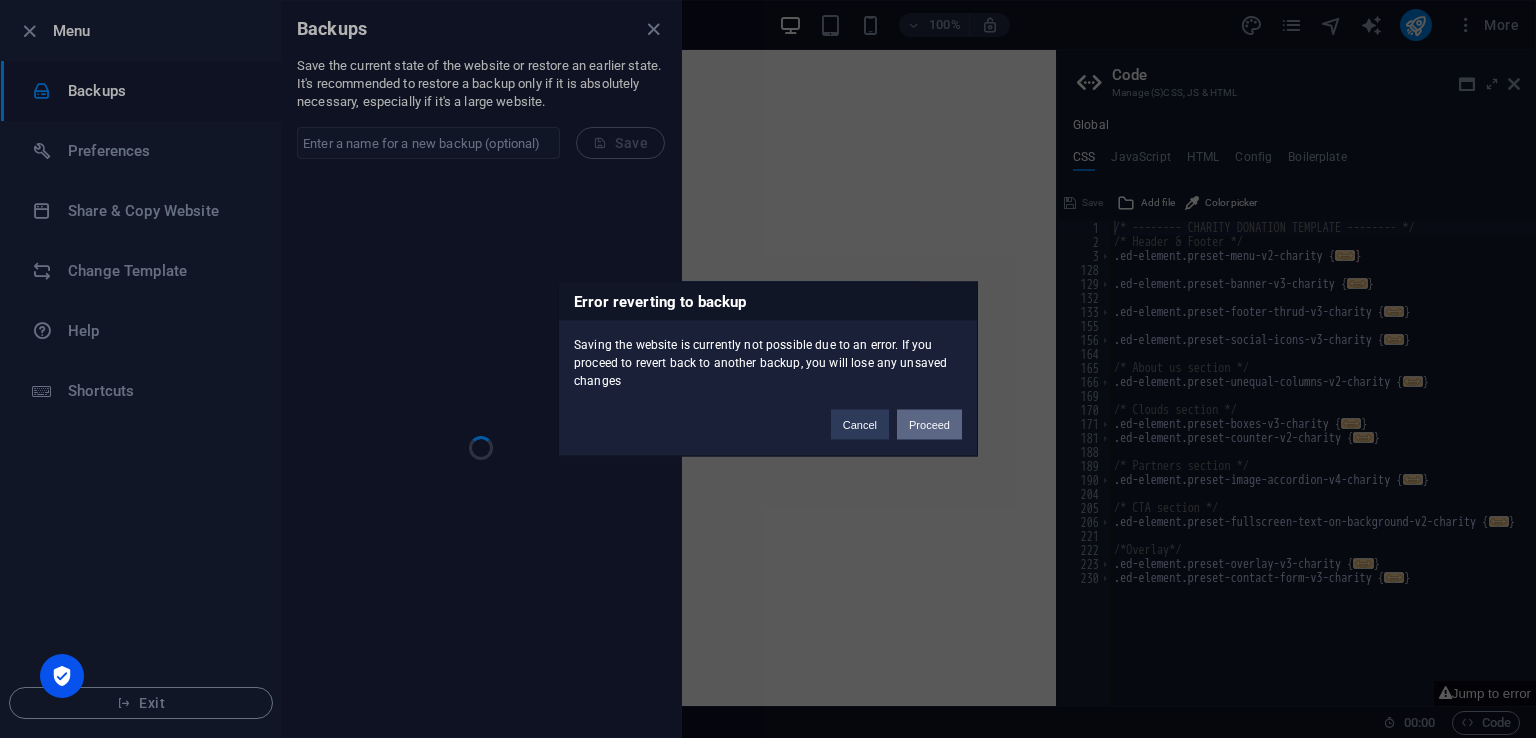 click on "Proceed" at bounding box center (929, 425) 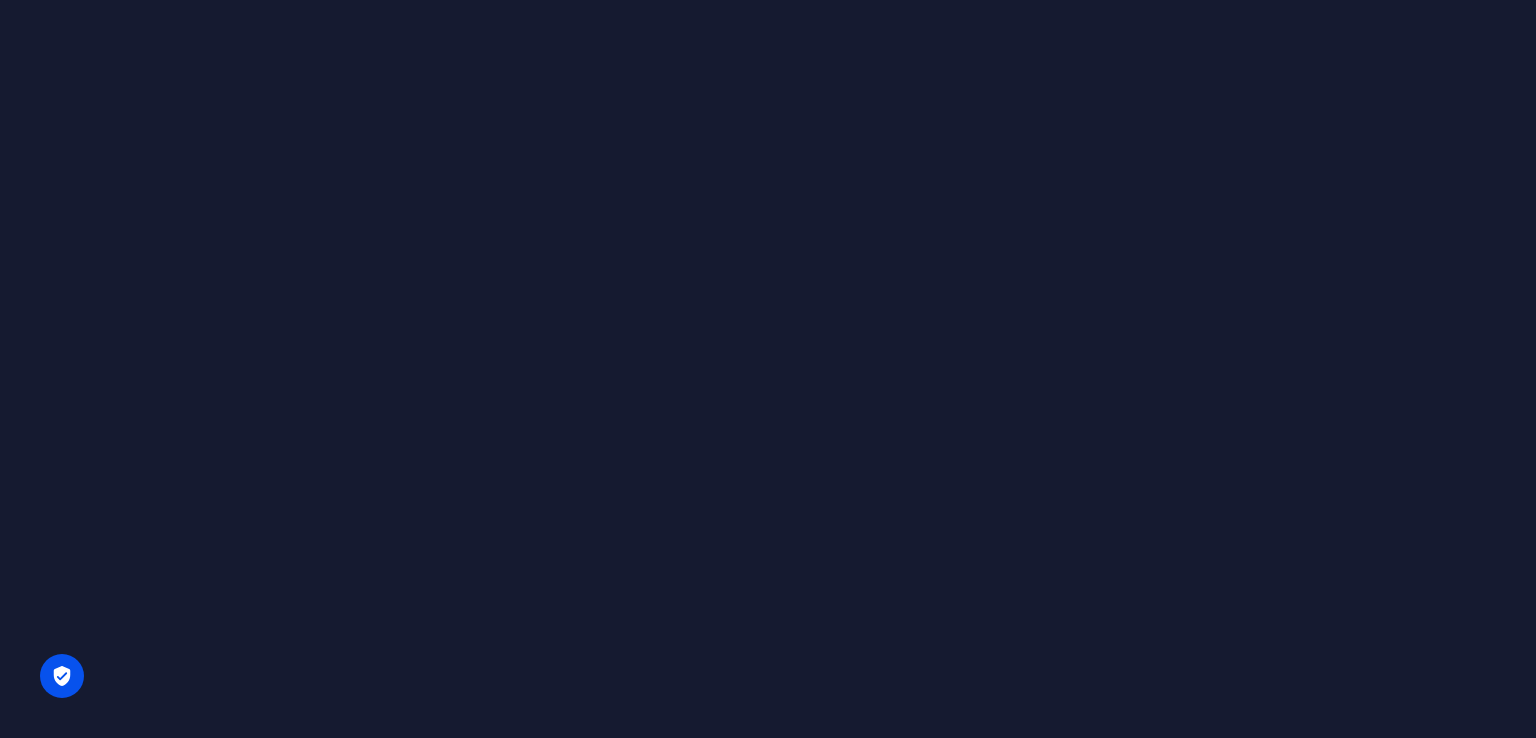 scroll, scrollTop: 0, scrollLeft: 0, axis: both 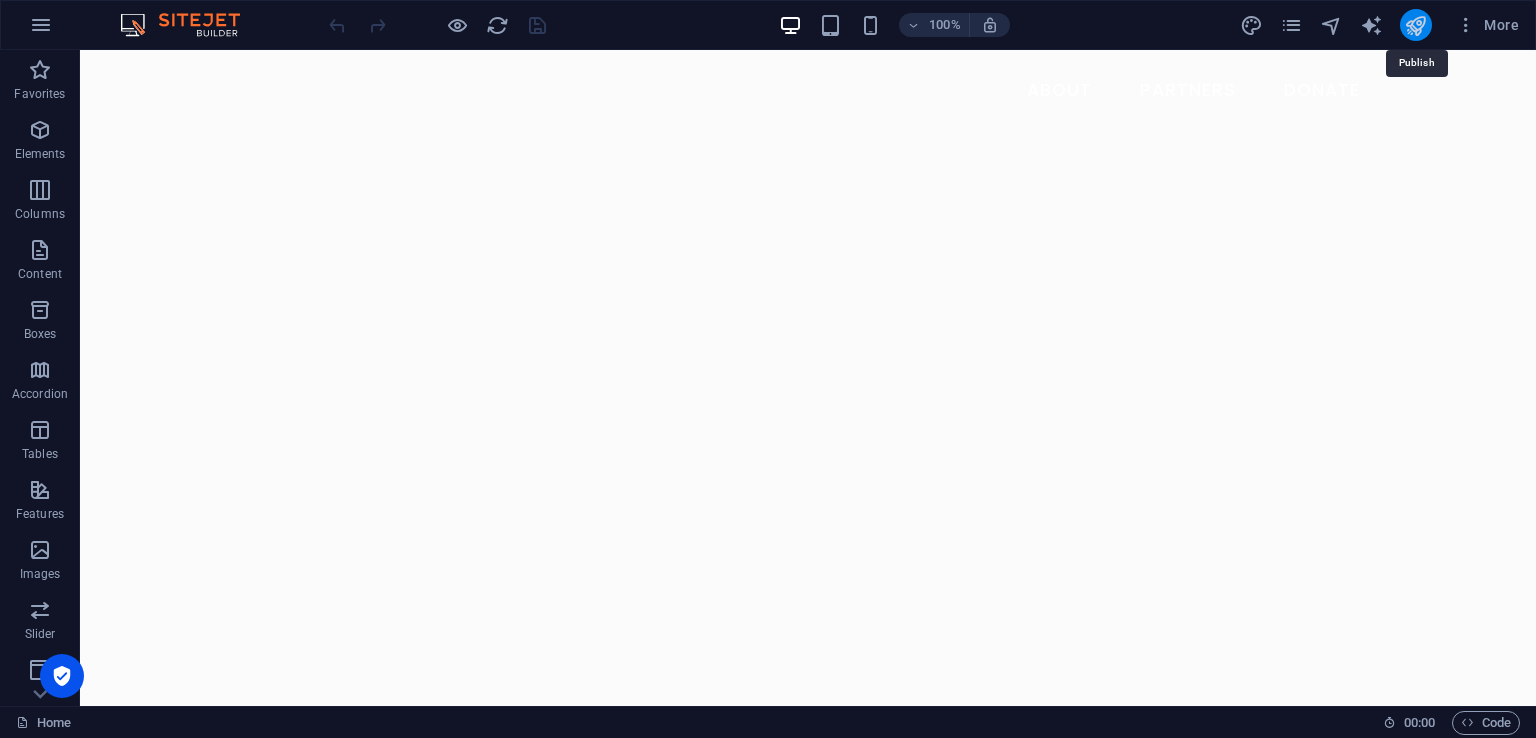 click at bounding box center [1415, 25] 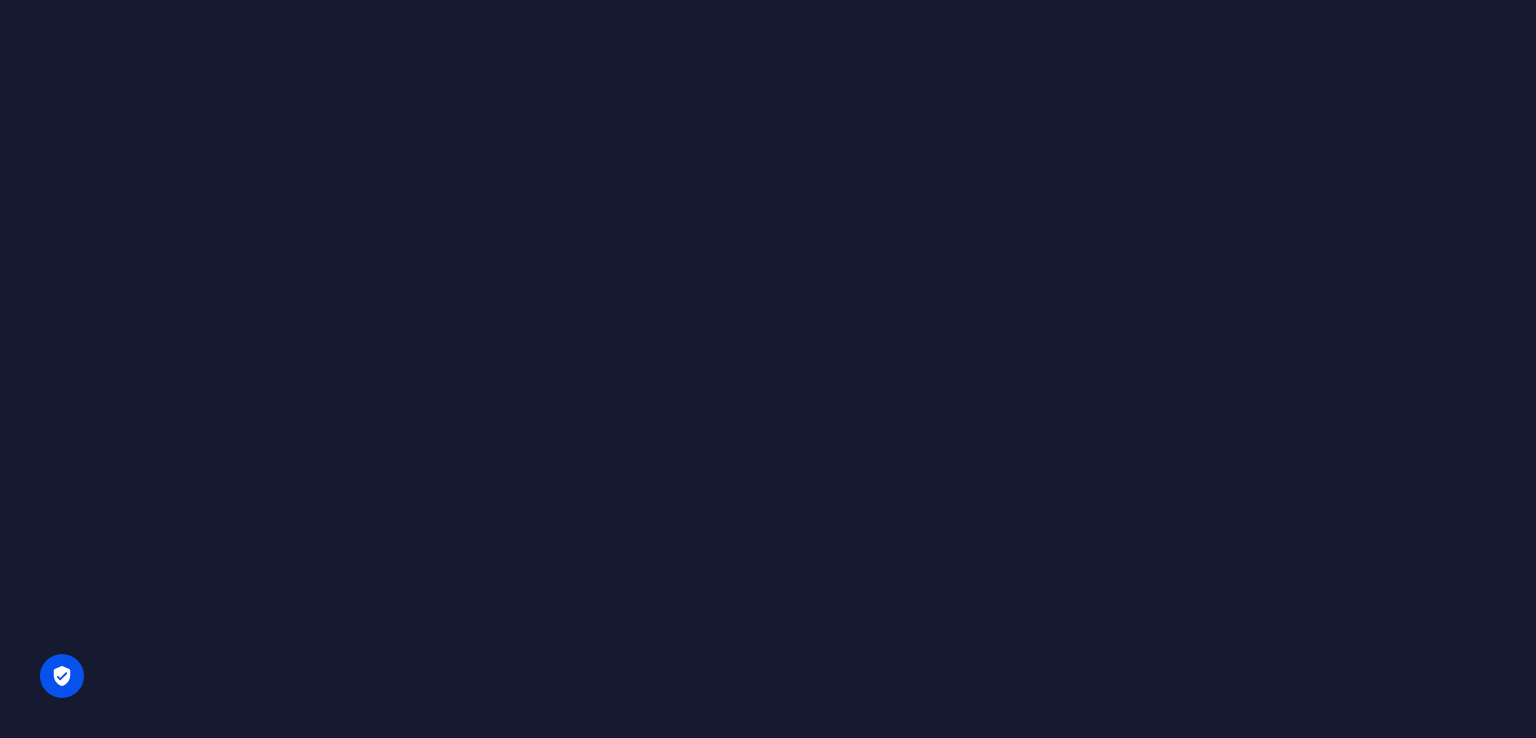 scroll, scrollTop: 0, scrollLeft: 0, axis: both 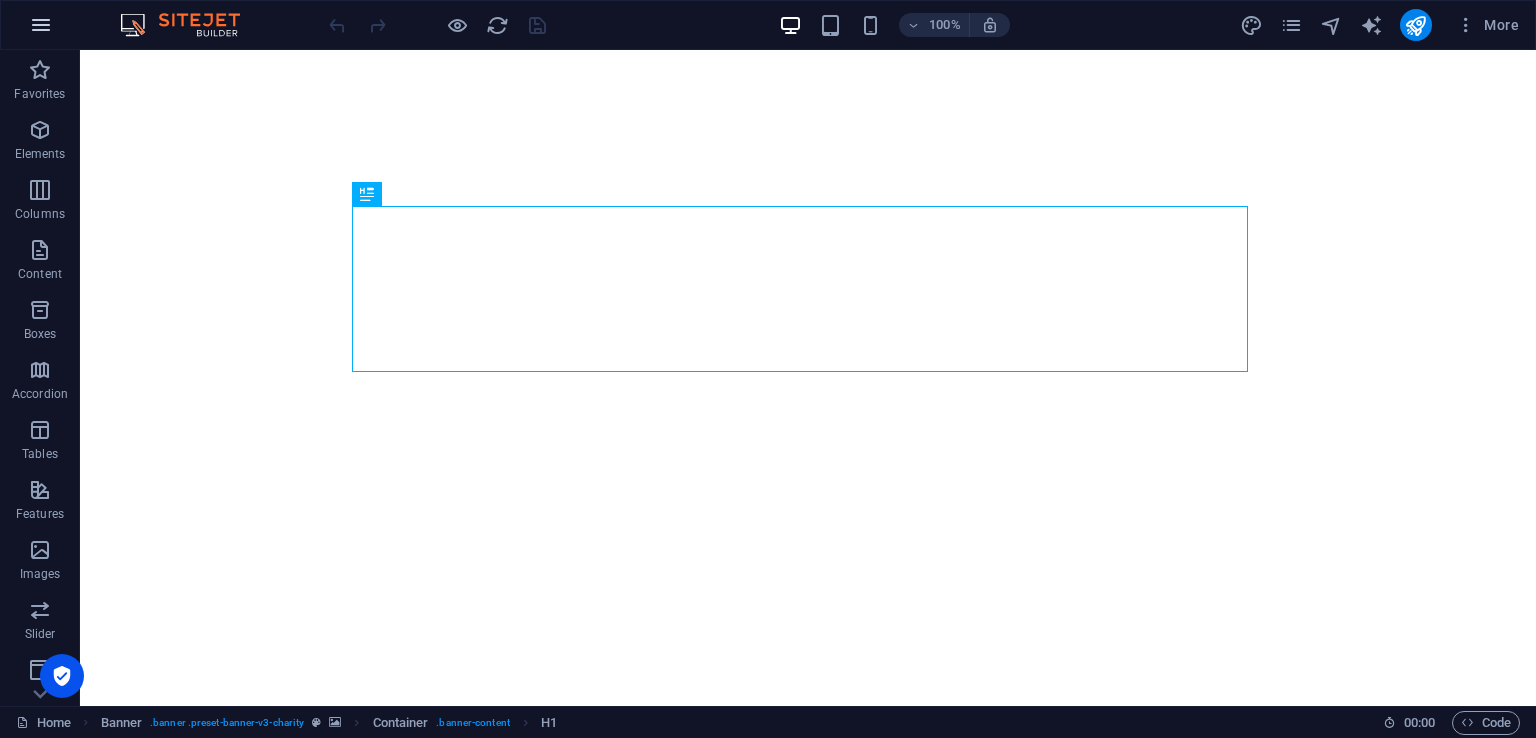 click at bounding box center [41, 25] 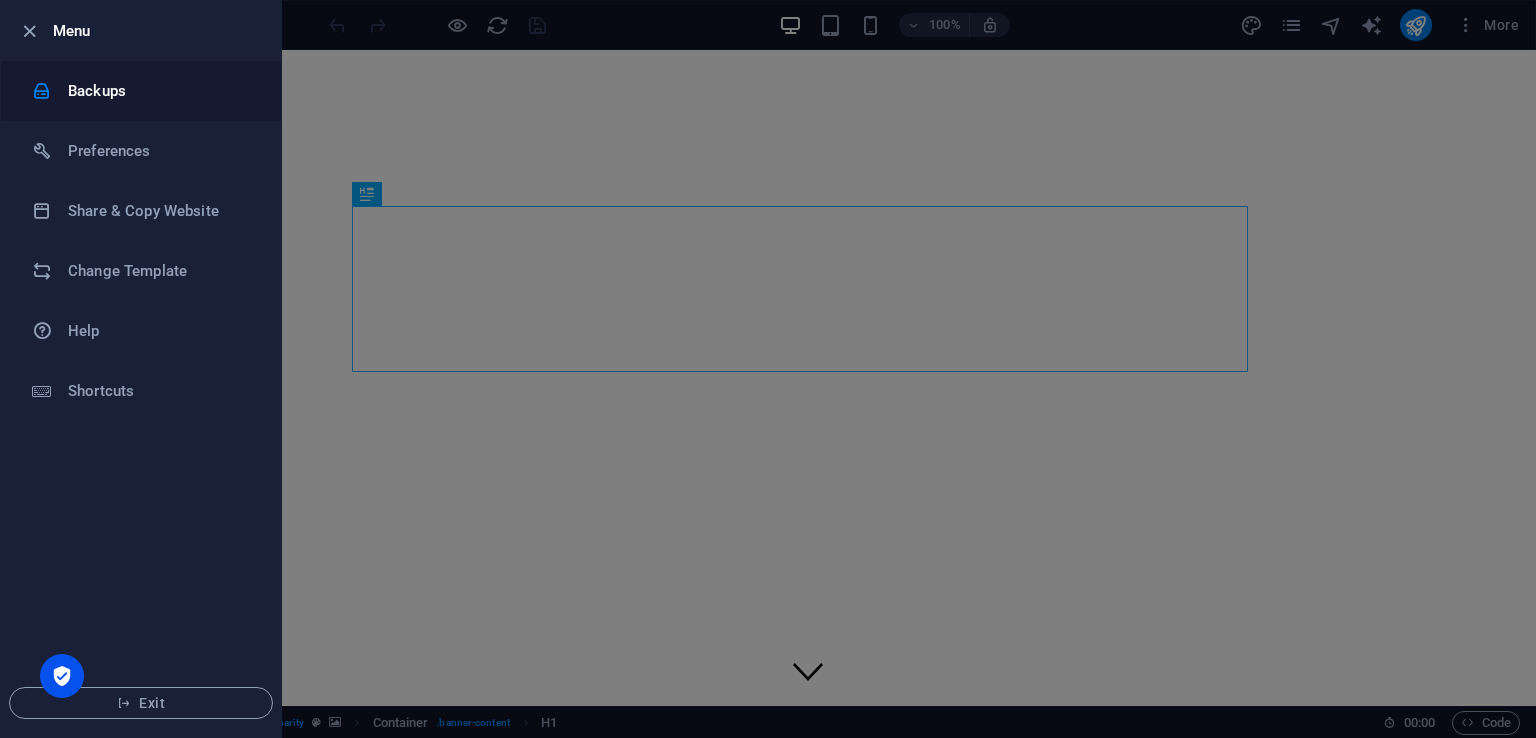 scroll, scrollTop: 0, scrollLeft: 0, axis: both 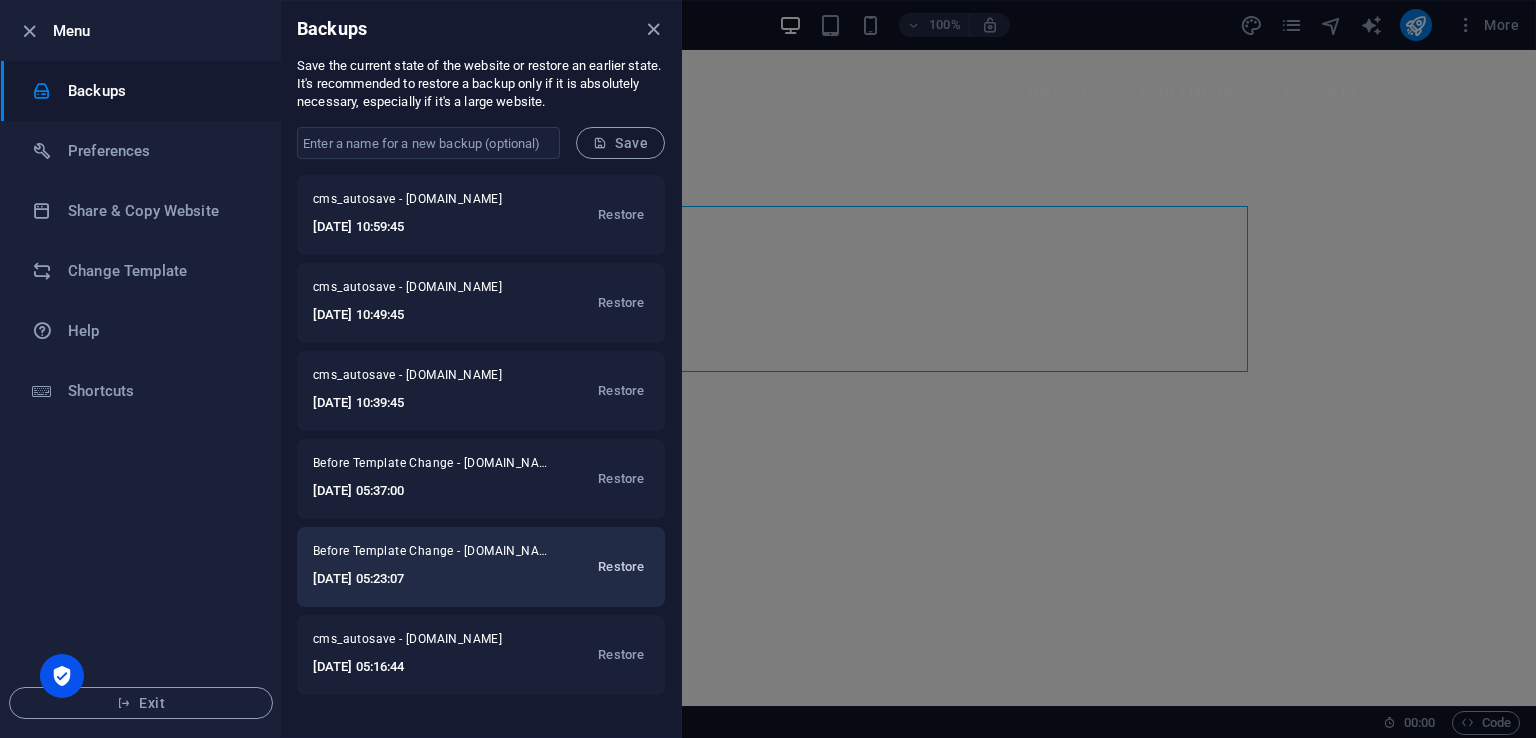 click on "Restore" at bounding box center (621, 567) 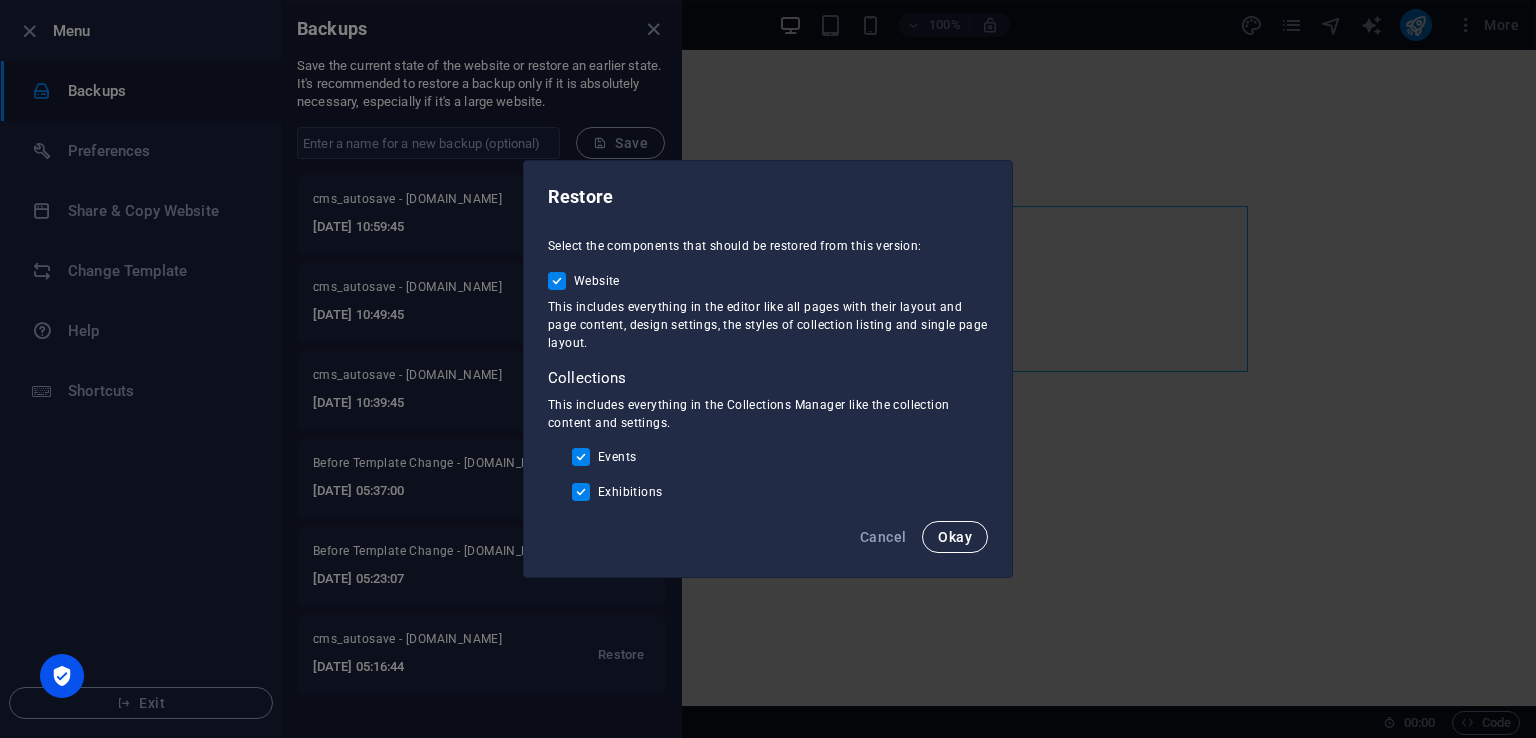 click on "Okay" at bounding box center (955, 537) 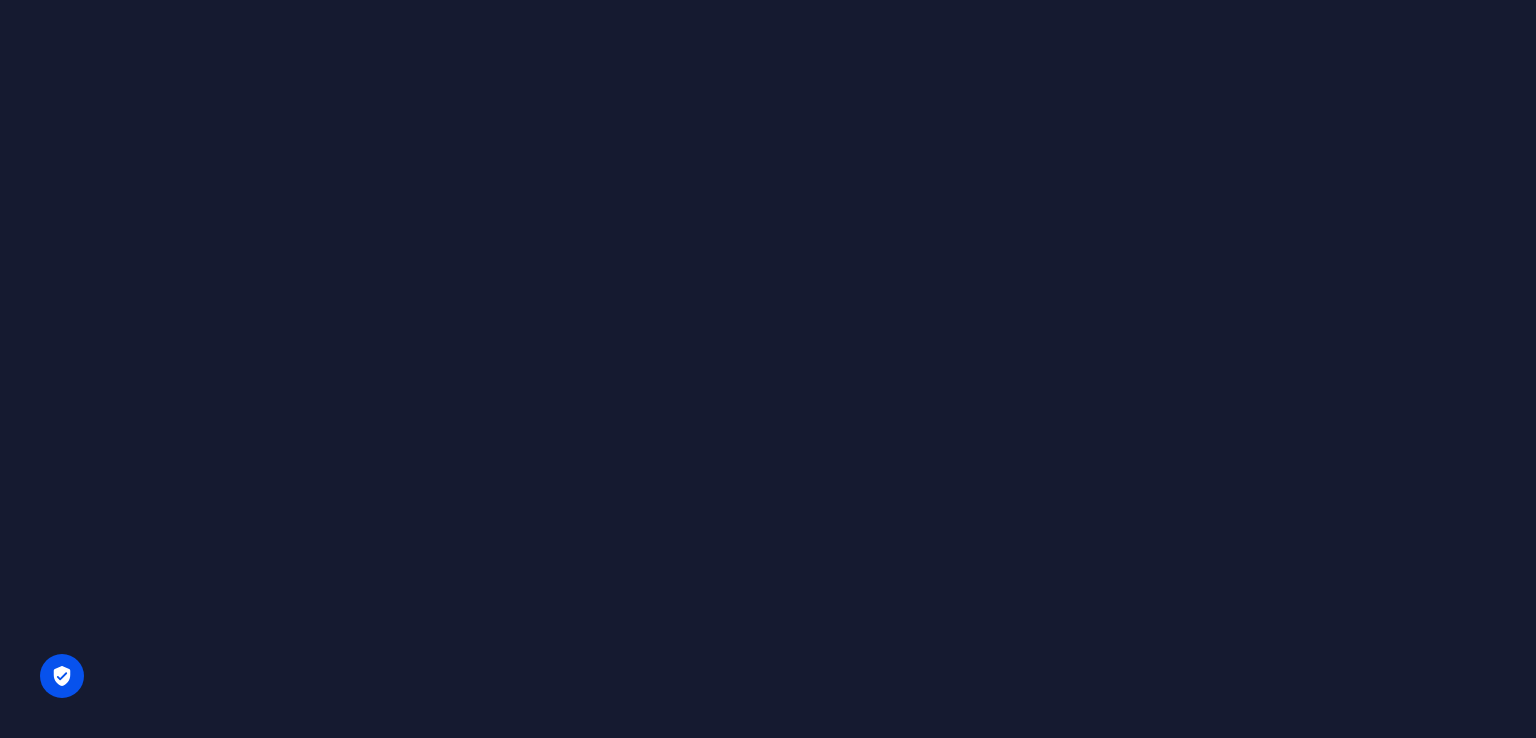 scroll, scrollTop: 0, scrollLeft: 0, axis: both 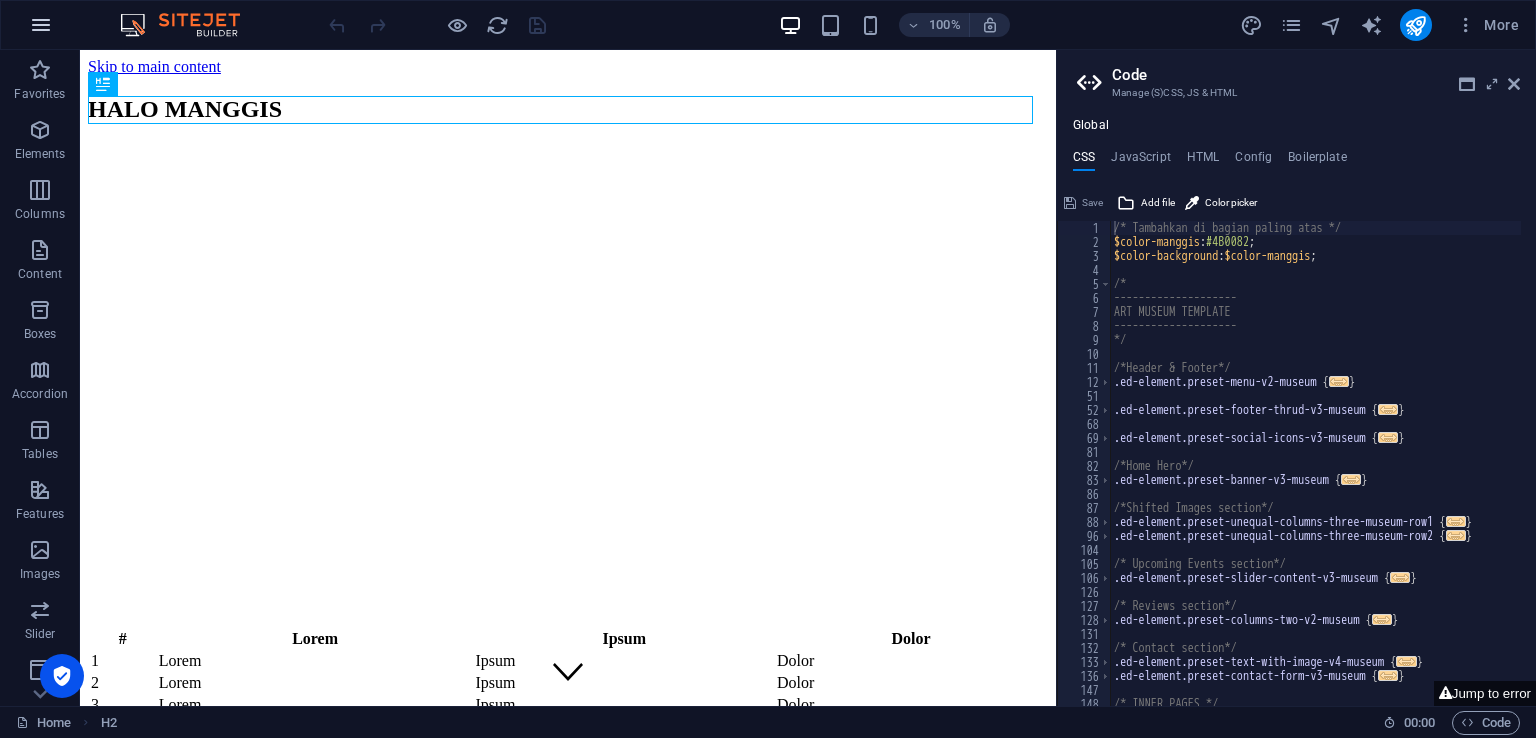 click at bounding box center (41, 25) 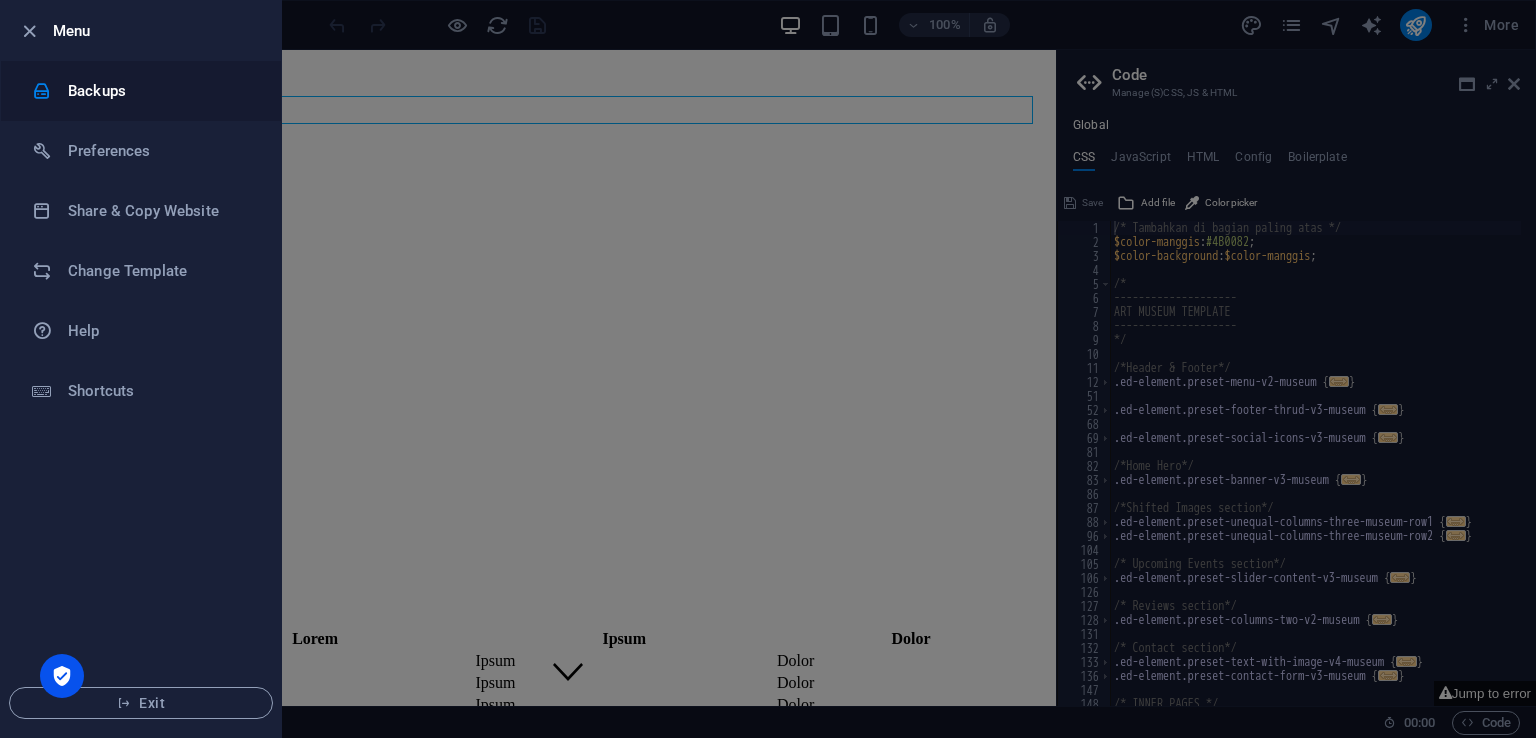 click on "Backups" at bounding box center [160, 91] 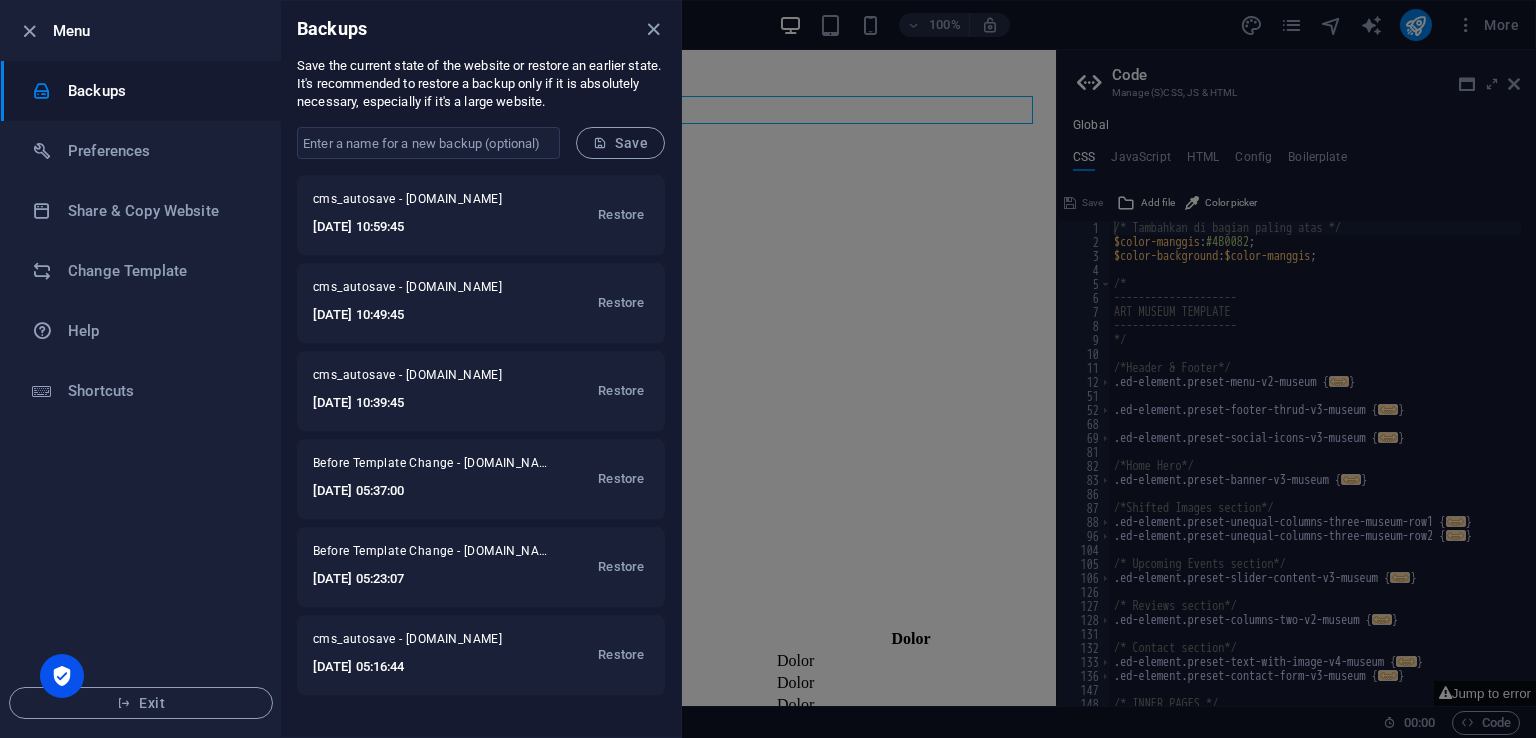 click at bounding box center [768, 369] 